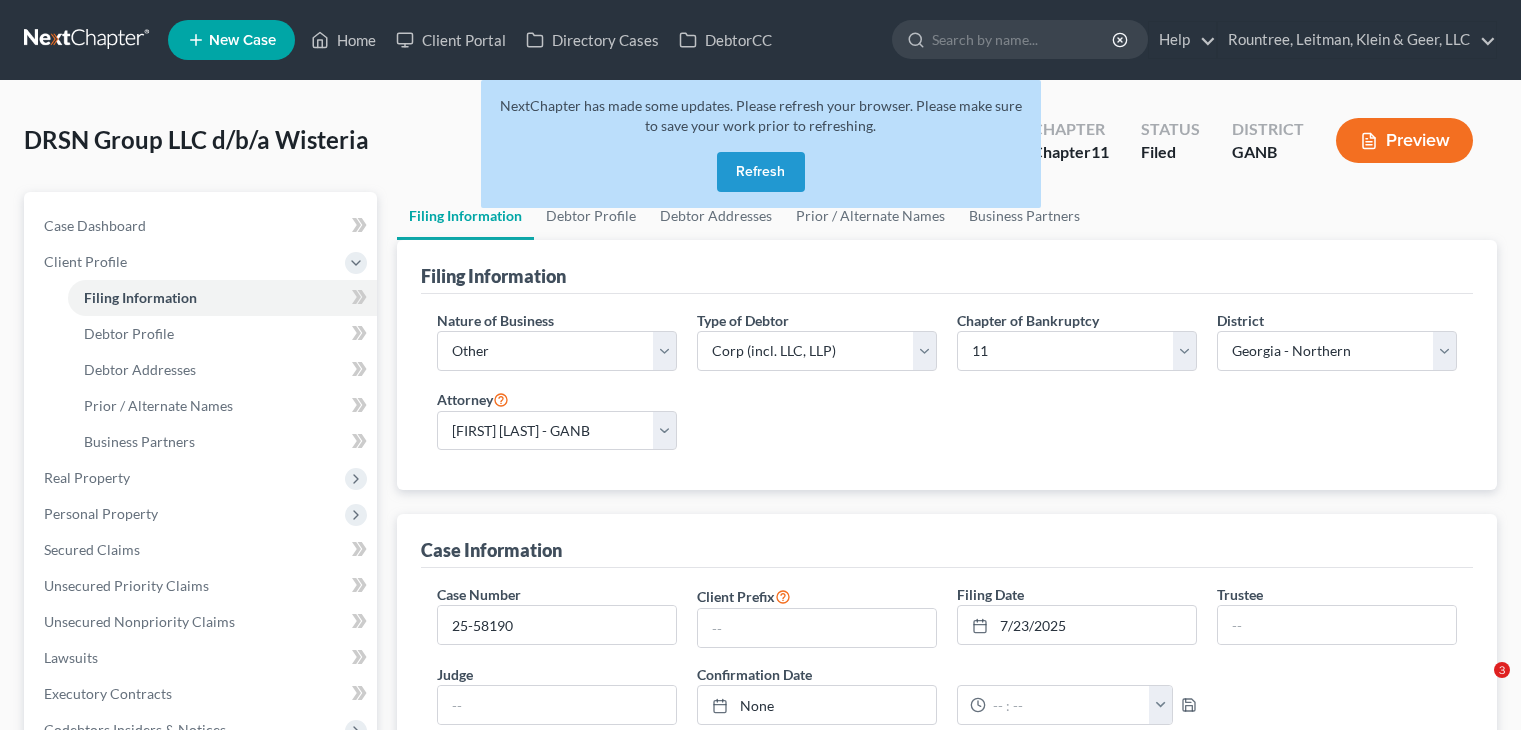 select on "3" 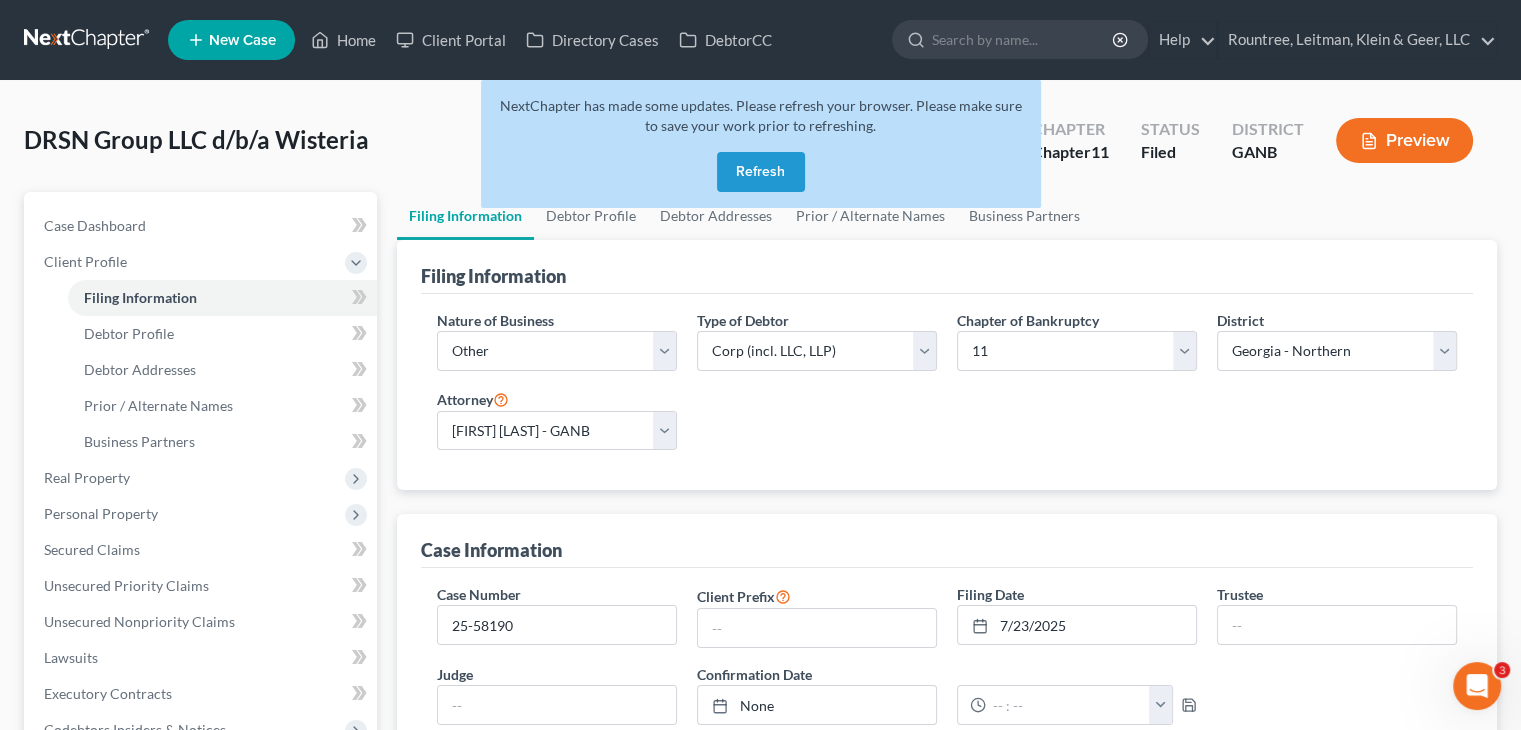 scroll, scrollTop: 0, scrollLeft: 0, axis: both 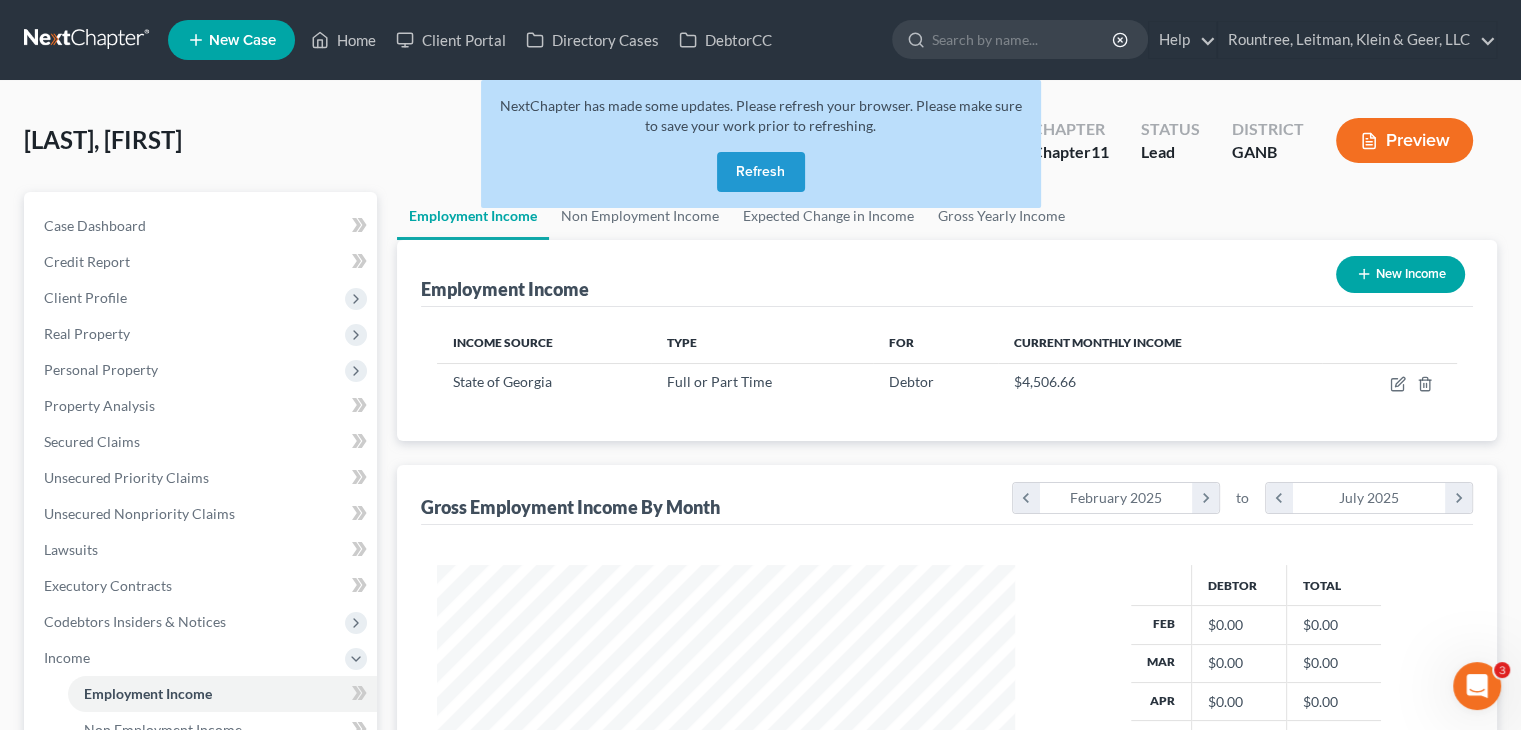click on "Refresh" at bounding box center (761, 172) 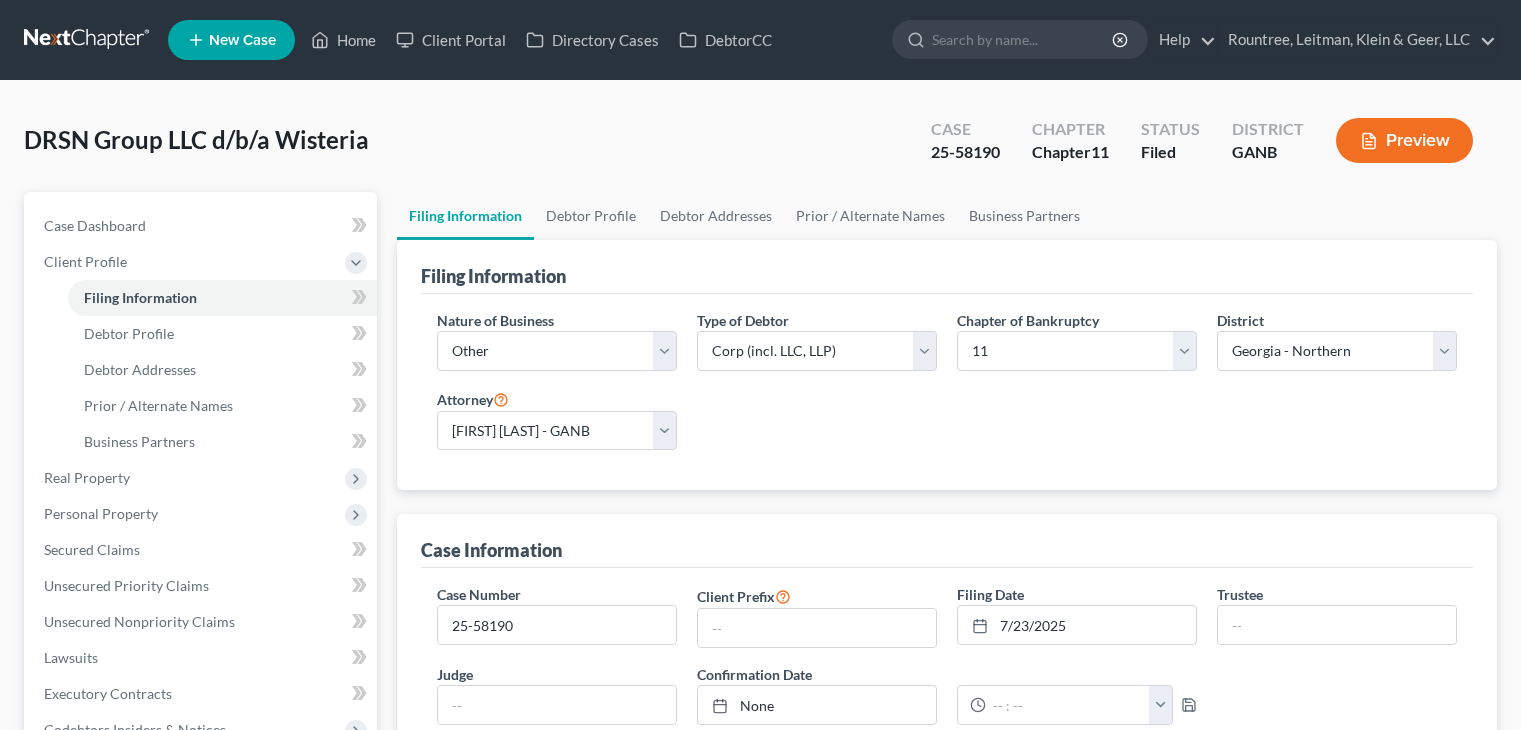 select on "3" 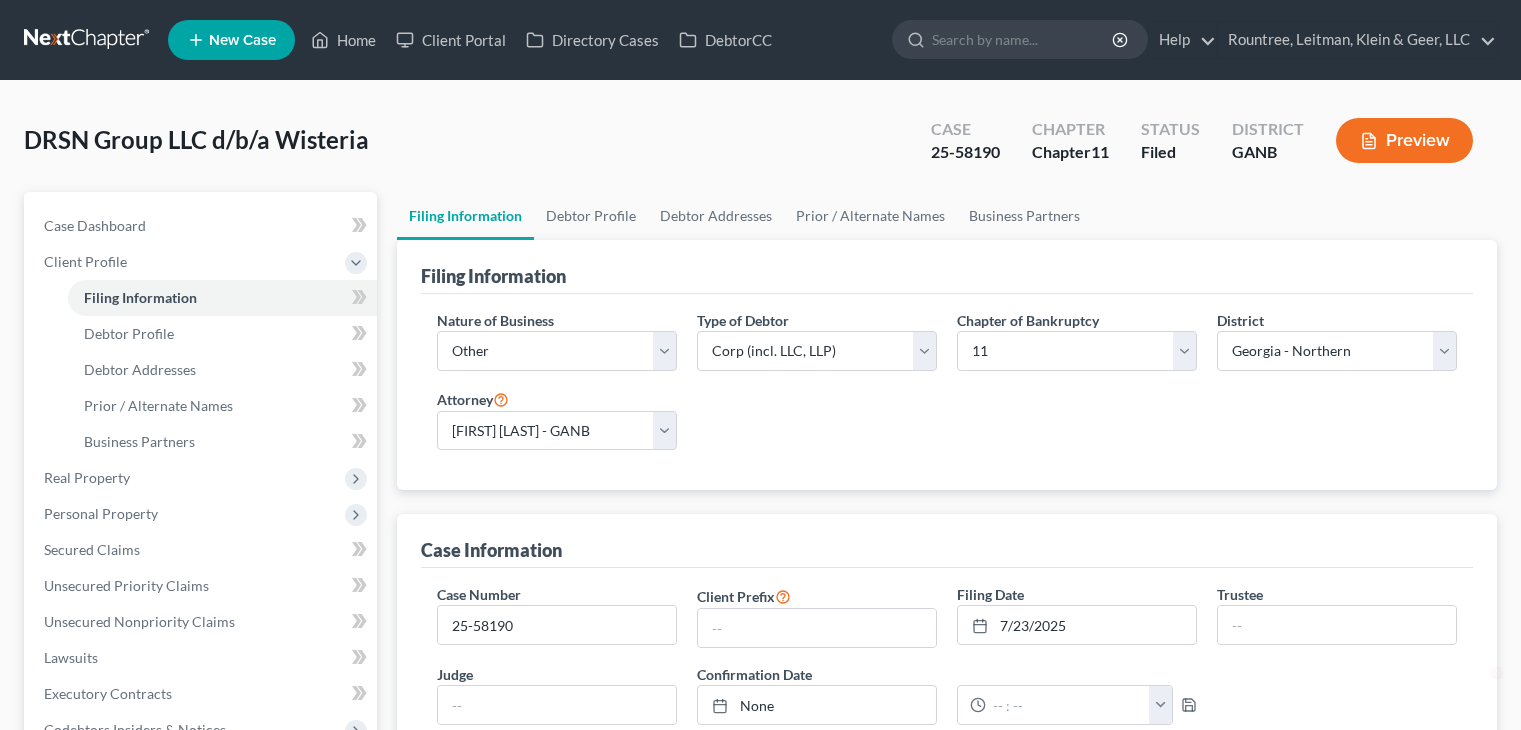 scroll, scrollTop: 0, scrollLeft: 0, axis: both 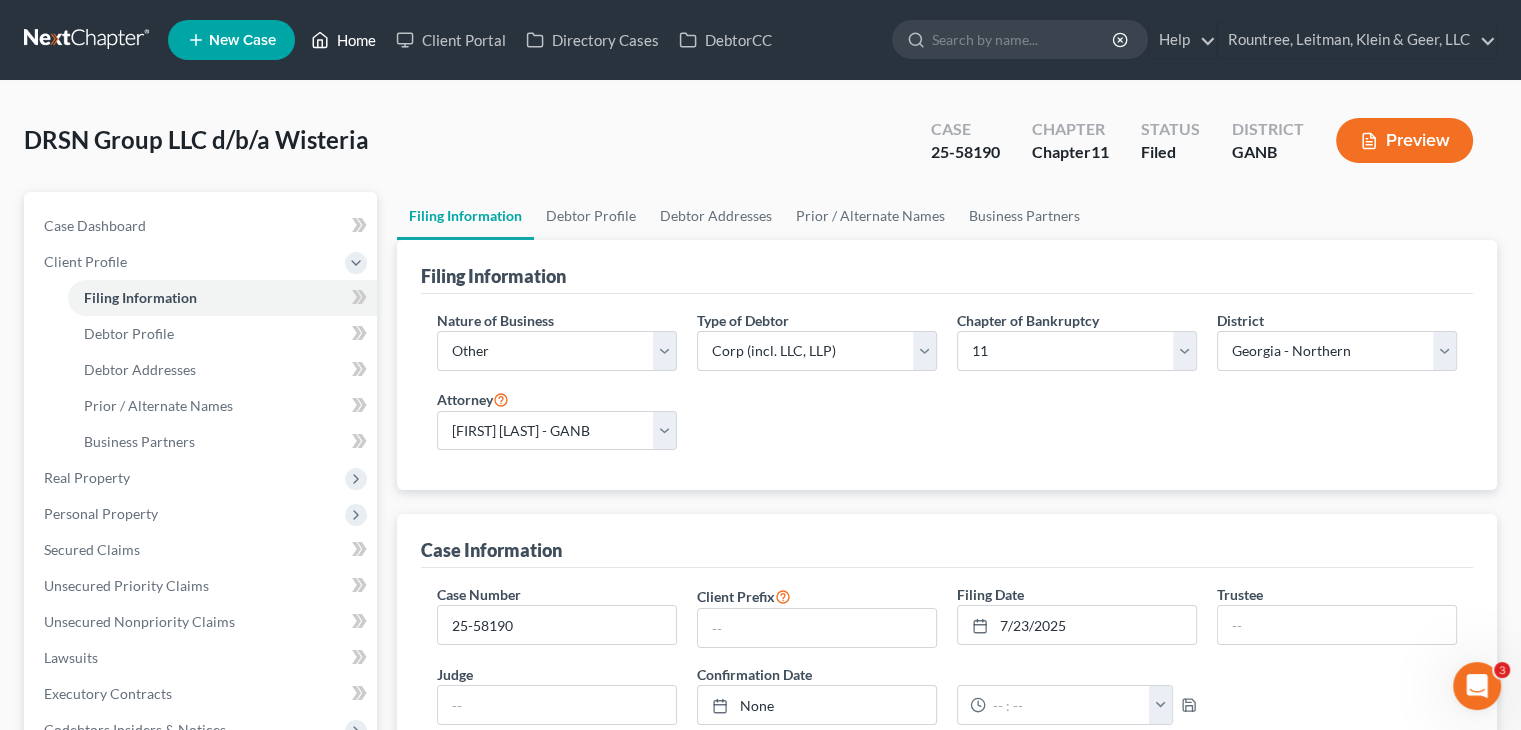 click on "Home" at bounding box center [343, 40] 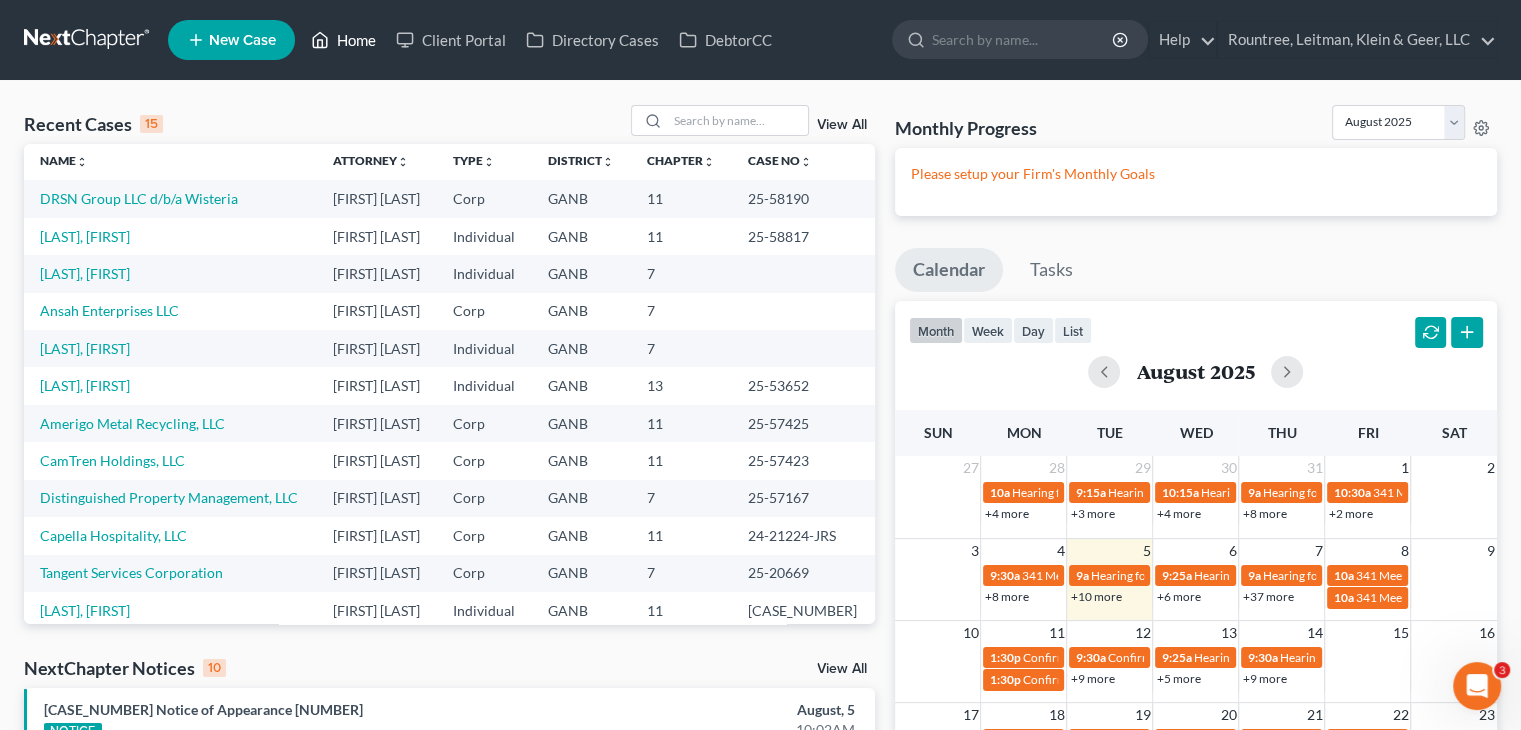 scroll, scrollTop: 0, scrollLeft: 0, axis: both 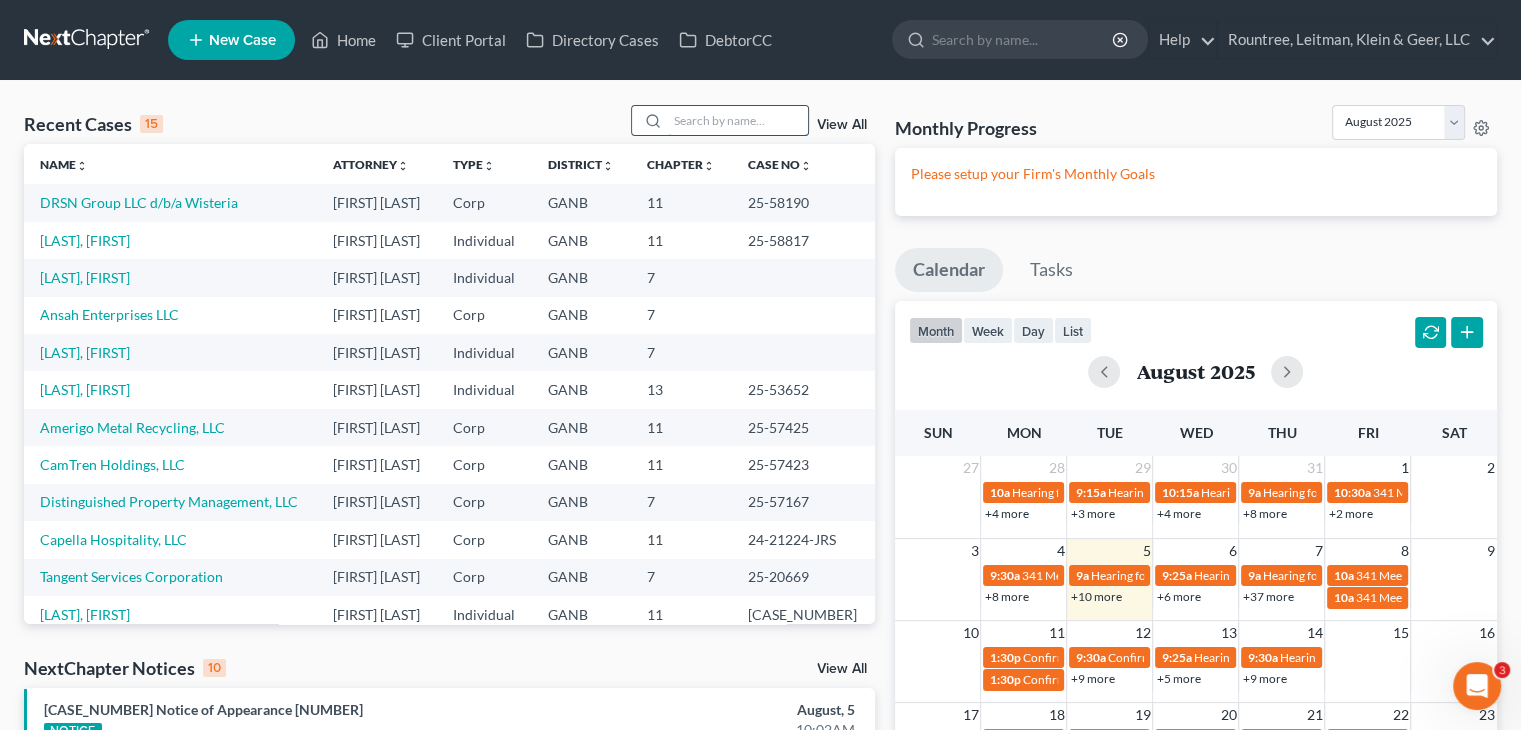 click at bounding box center (738, 120) 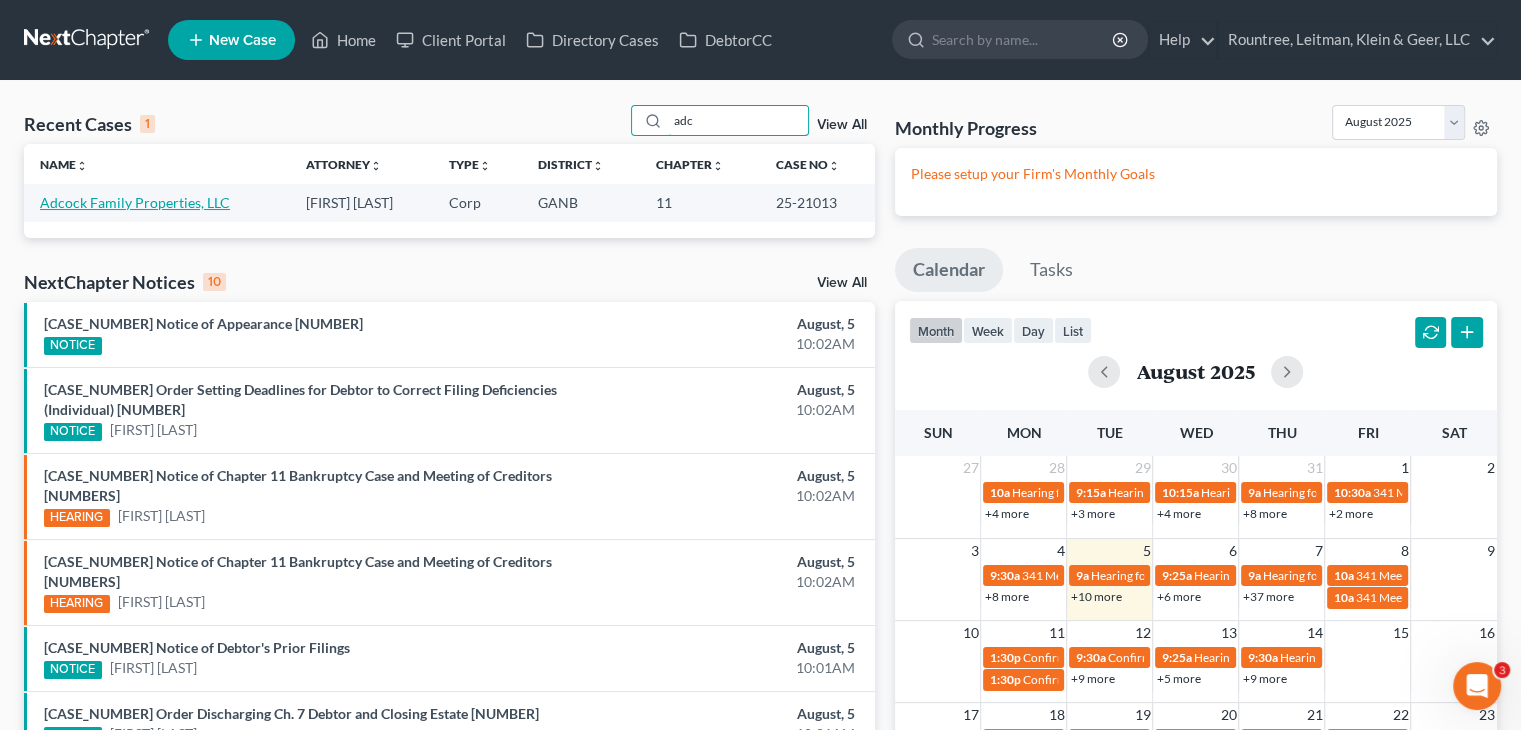 type on "adc" 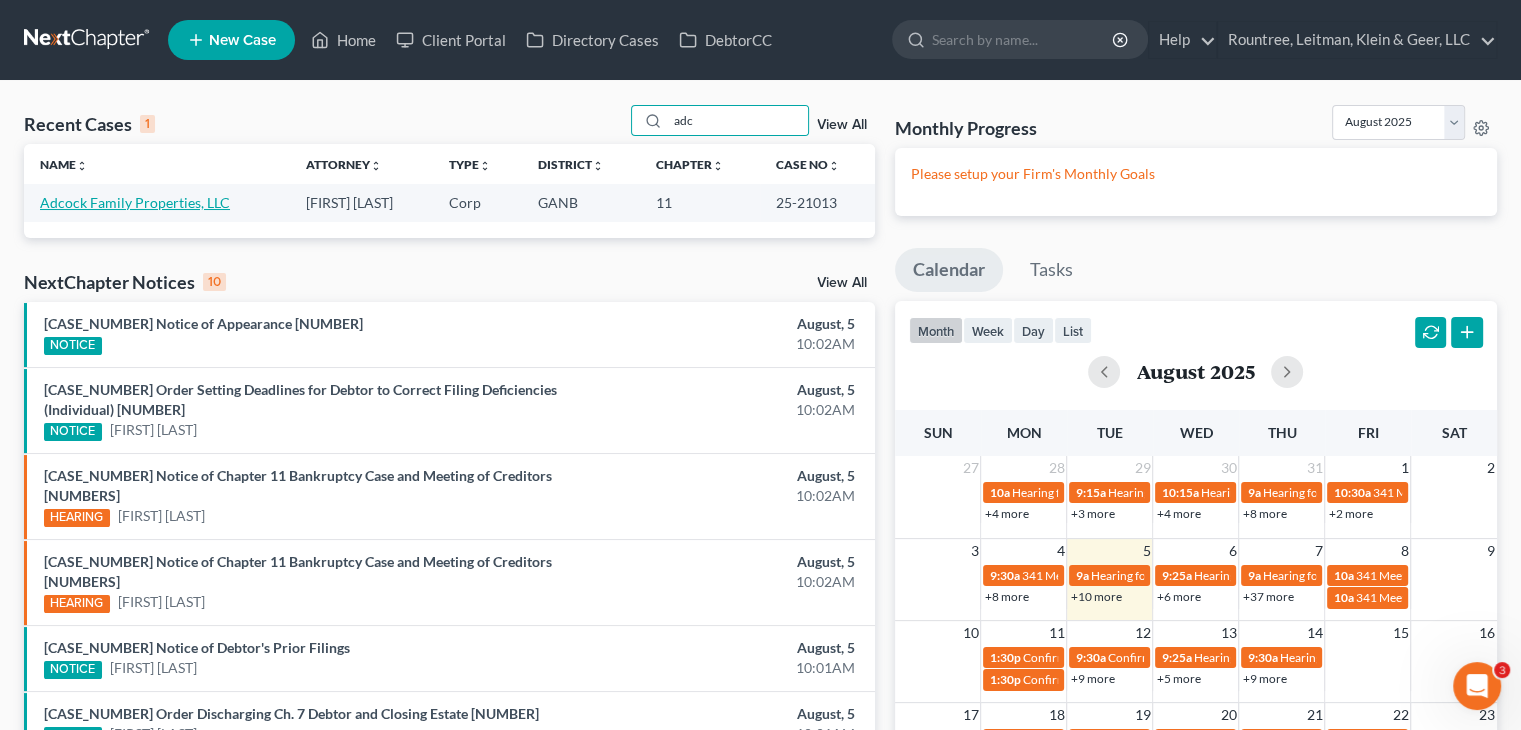 click on "Adcock Family Properties, LLC" at bounding box center [135, 202] 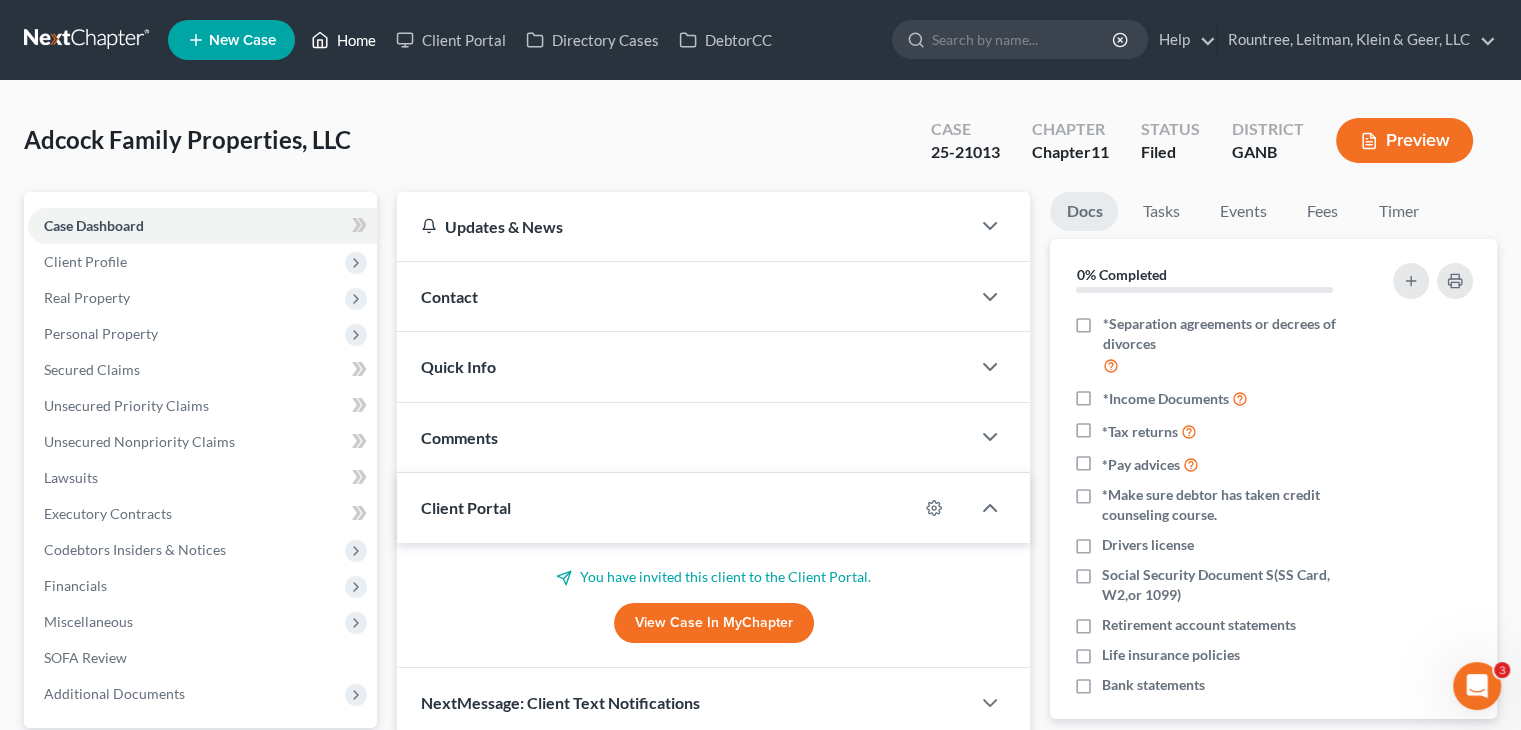 click on "Home" at bounding box center [343, 40] 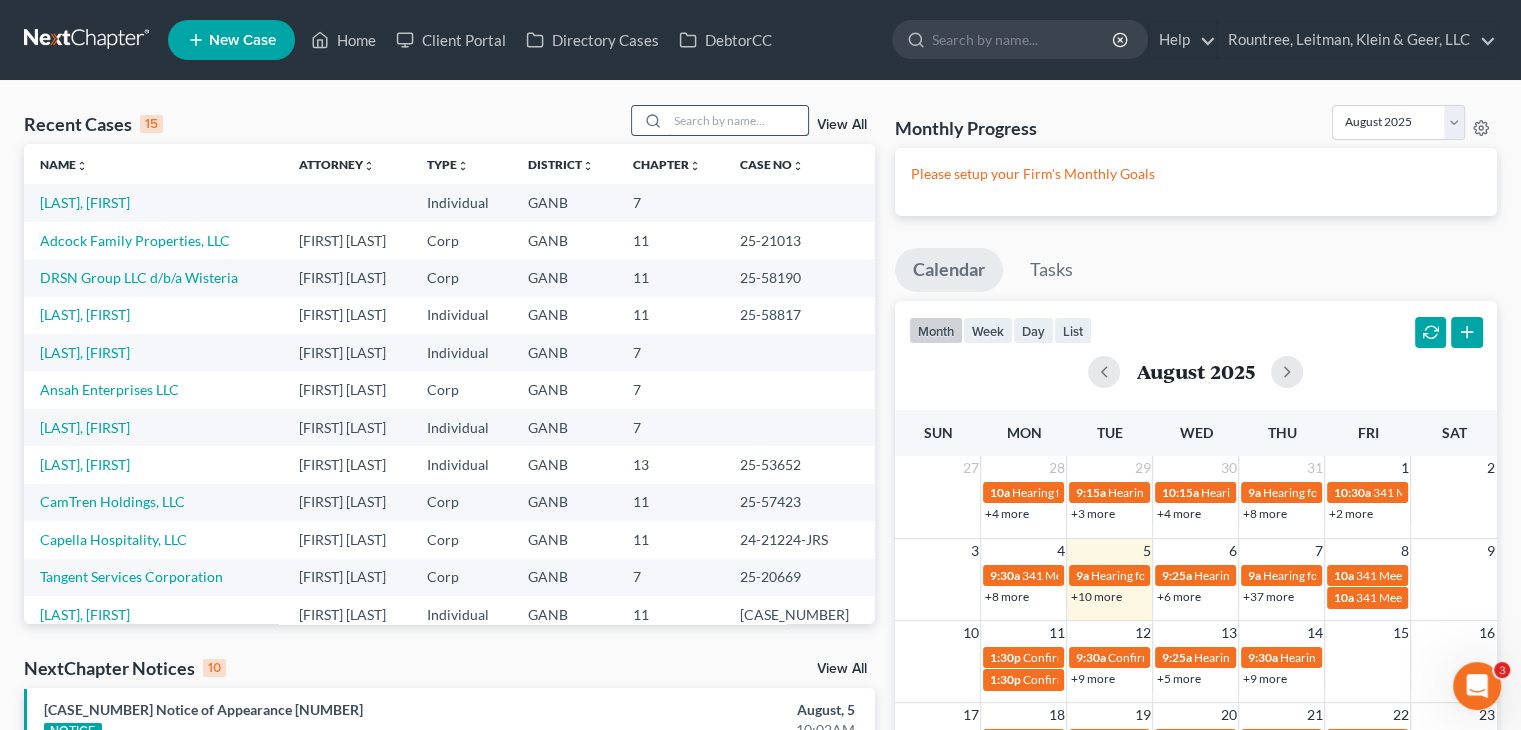 click at bounding box center (738, 120) 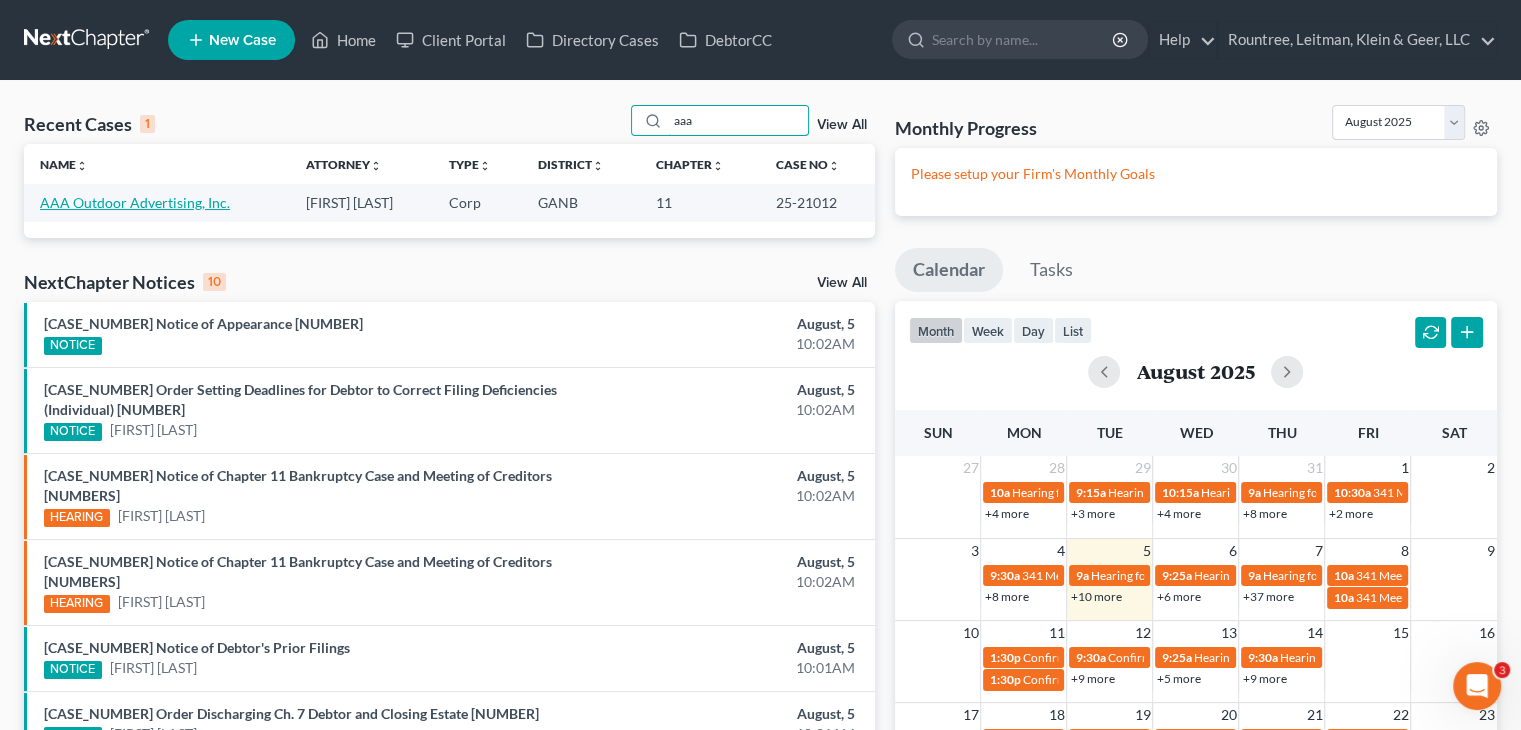 type on "aaa" 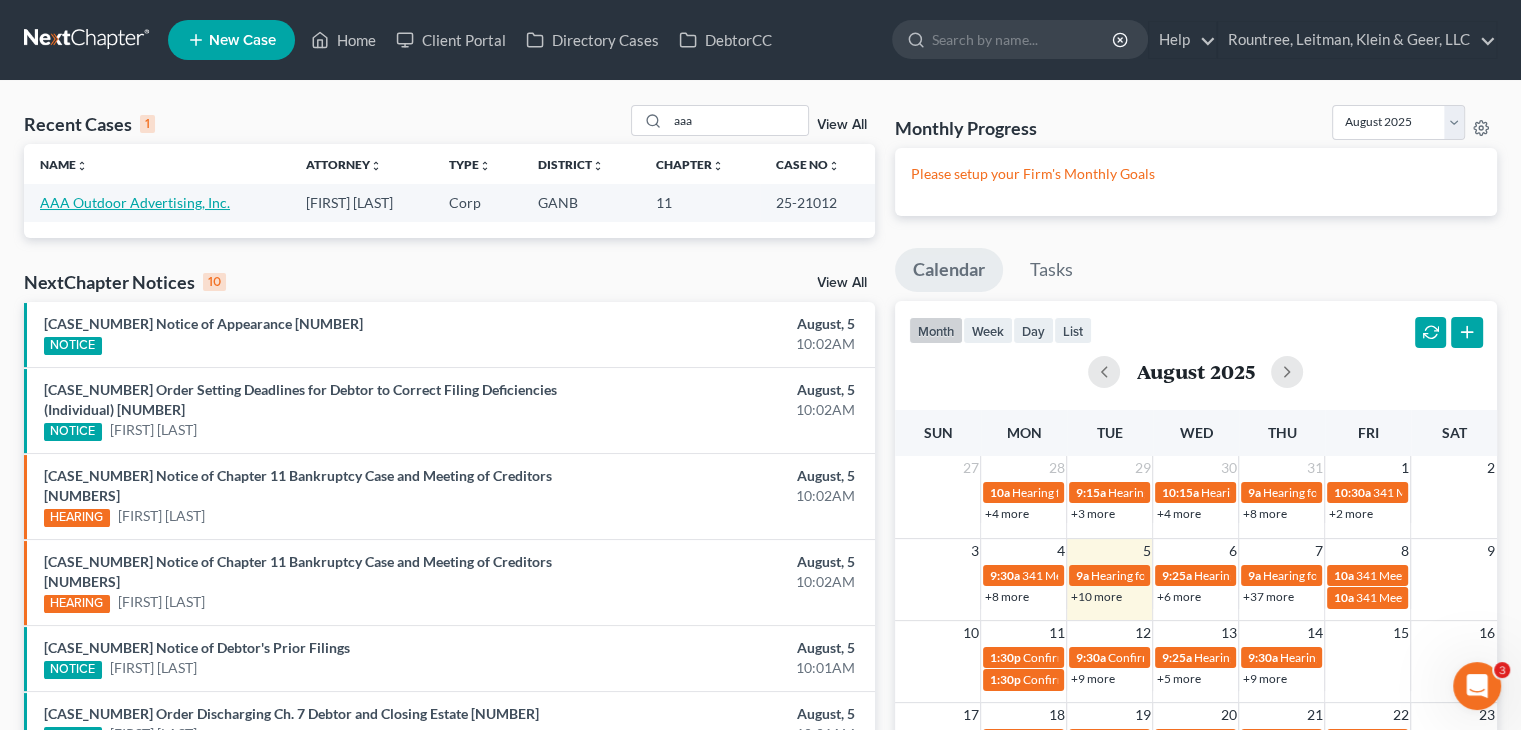 click on "AAA Outdoor Advertising, Inc." at bounding box center [135, 202] 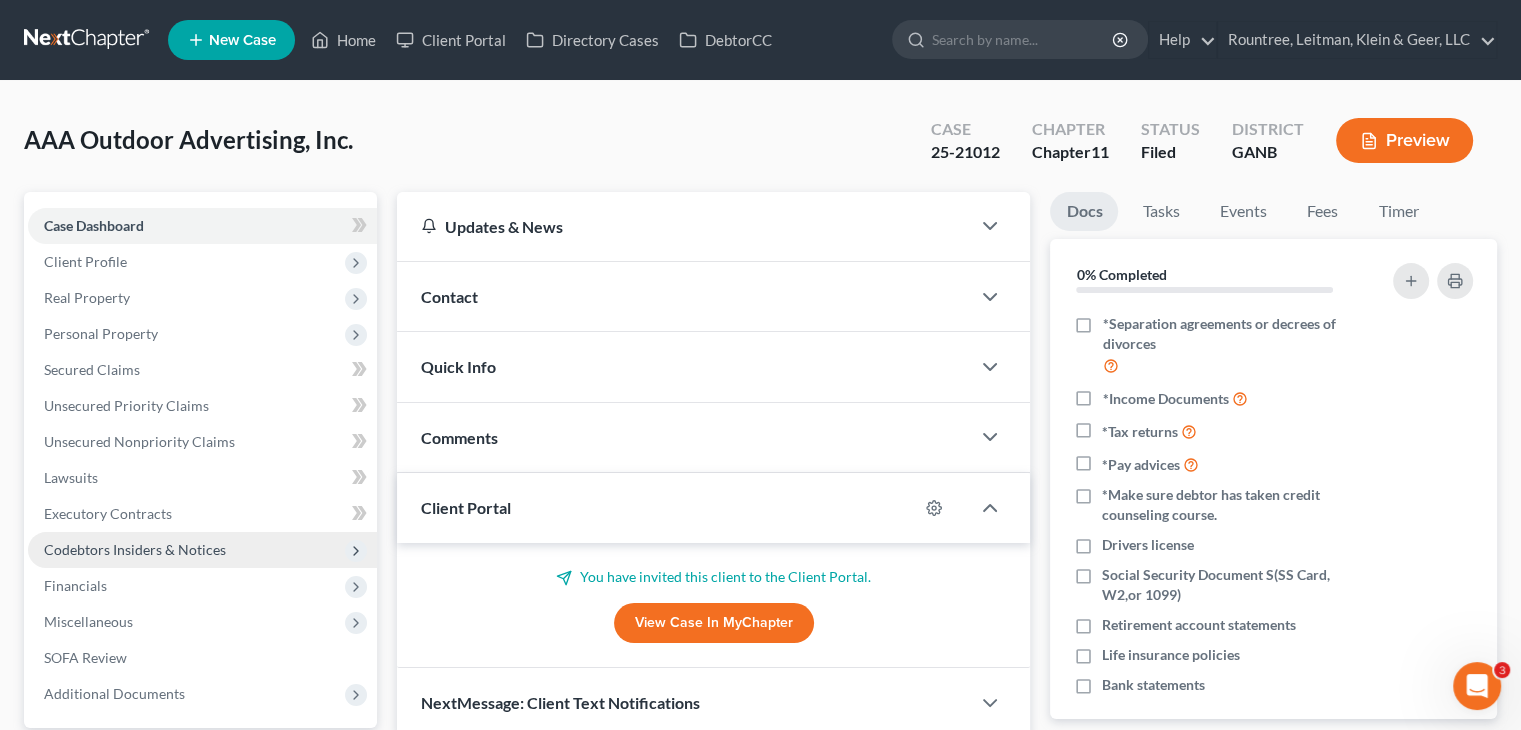 click on "Codebtors Insiders & Notices" at bounding box center (135, 549) 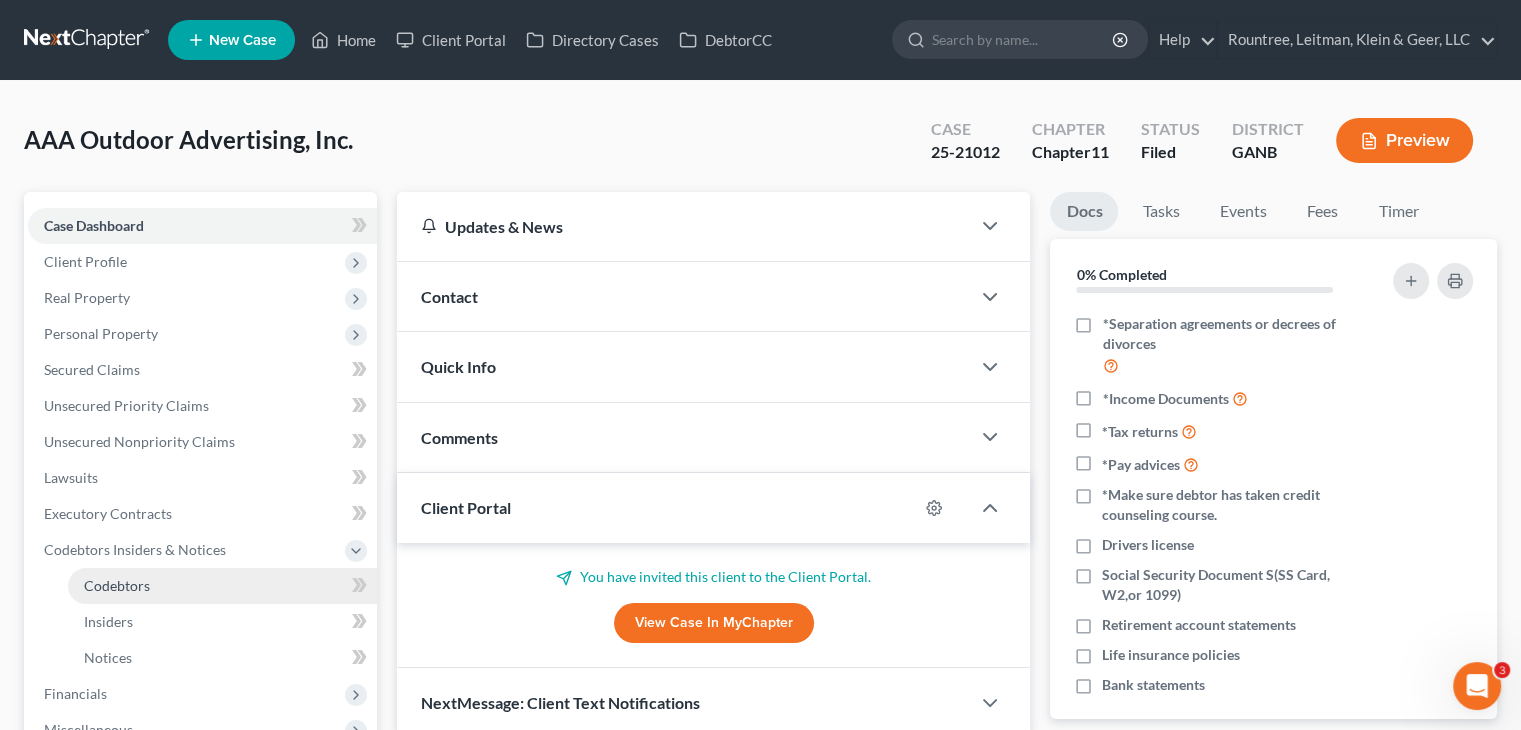 click on "Codebtors" at bounding box center [117, 585] 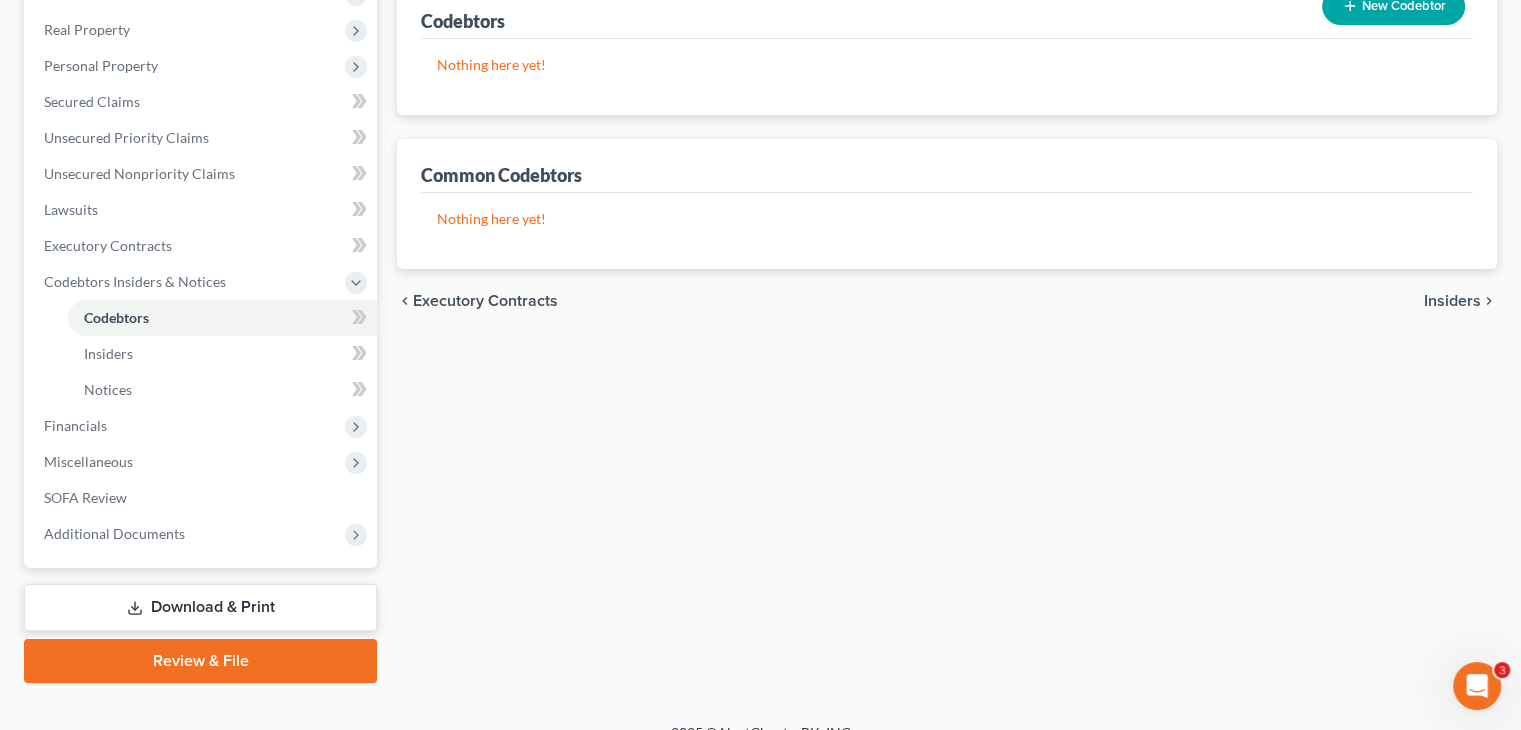 scroll, scrollTop: 296, scrollLeft: 0, axis: vertical 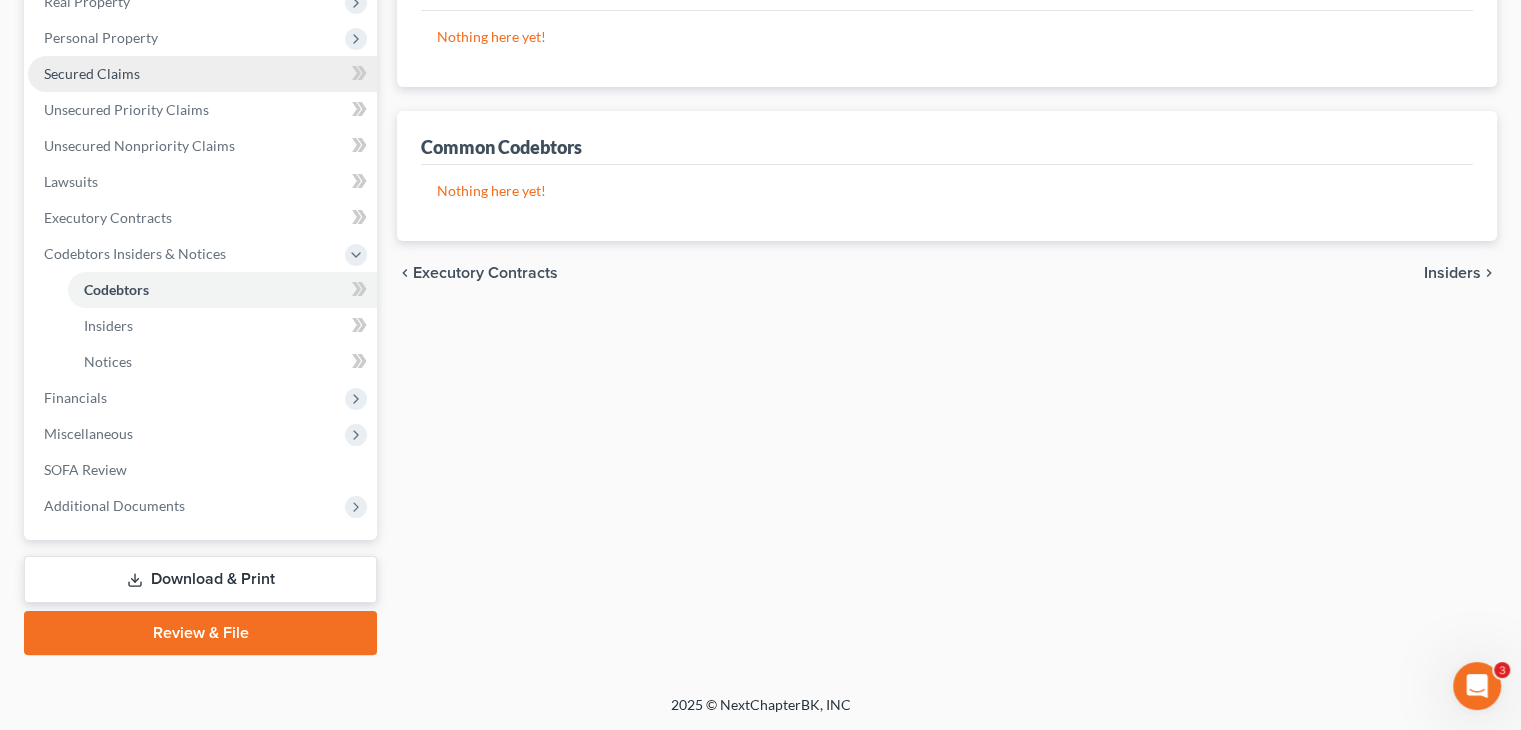 click on "Secured Claims" at bounding box center [92, 73] 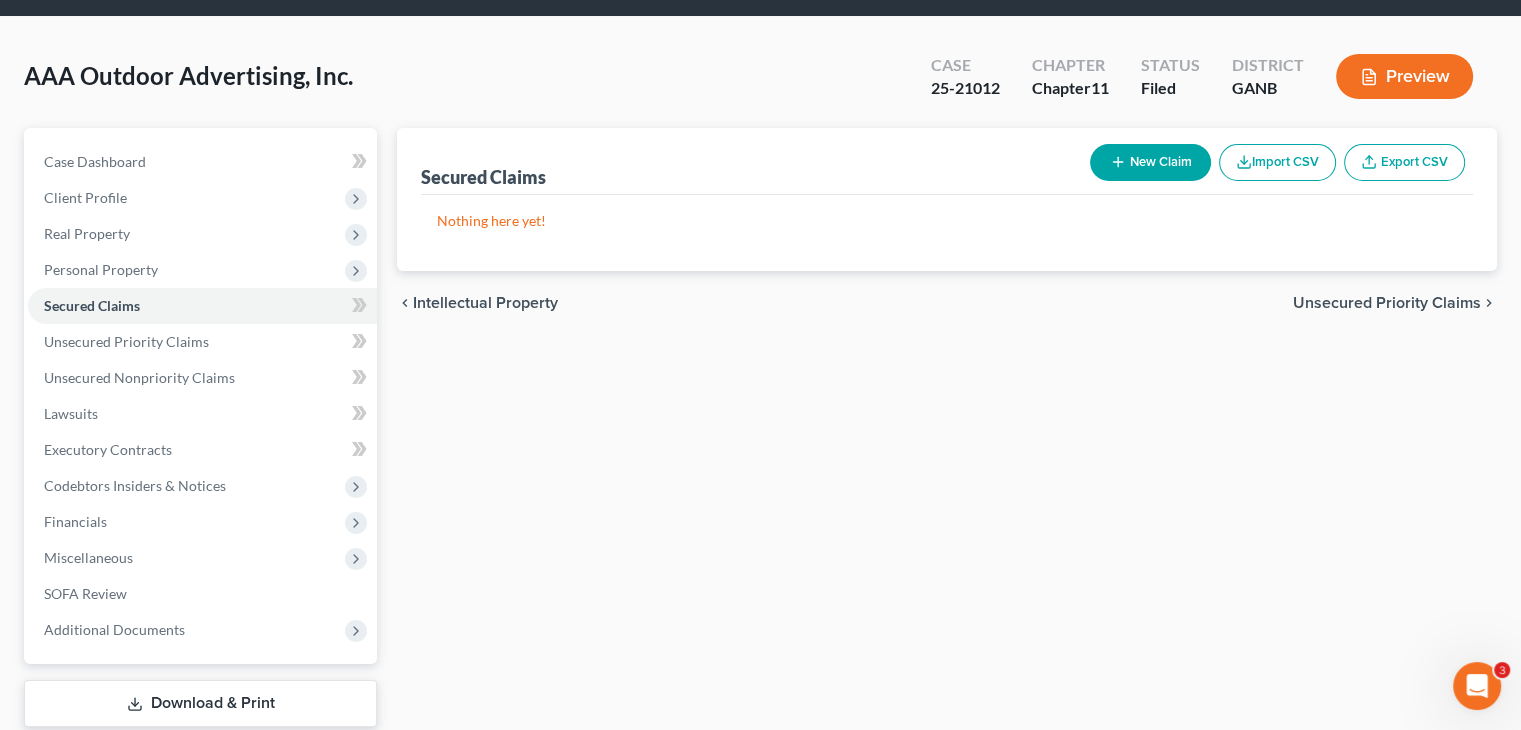 scroll, scrollTop: 0, scrollLeft: 0, axis: both 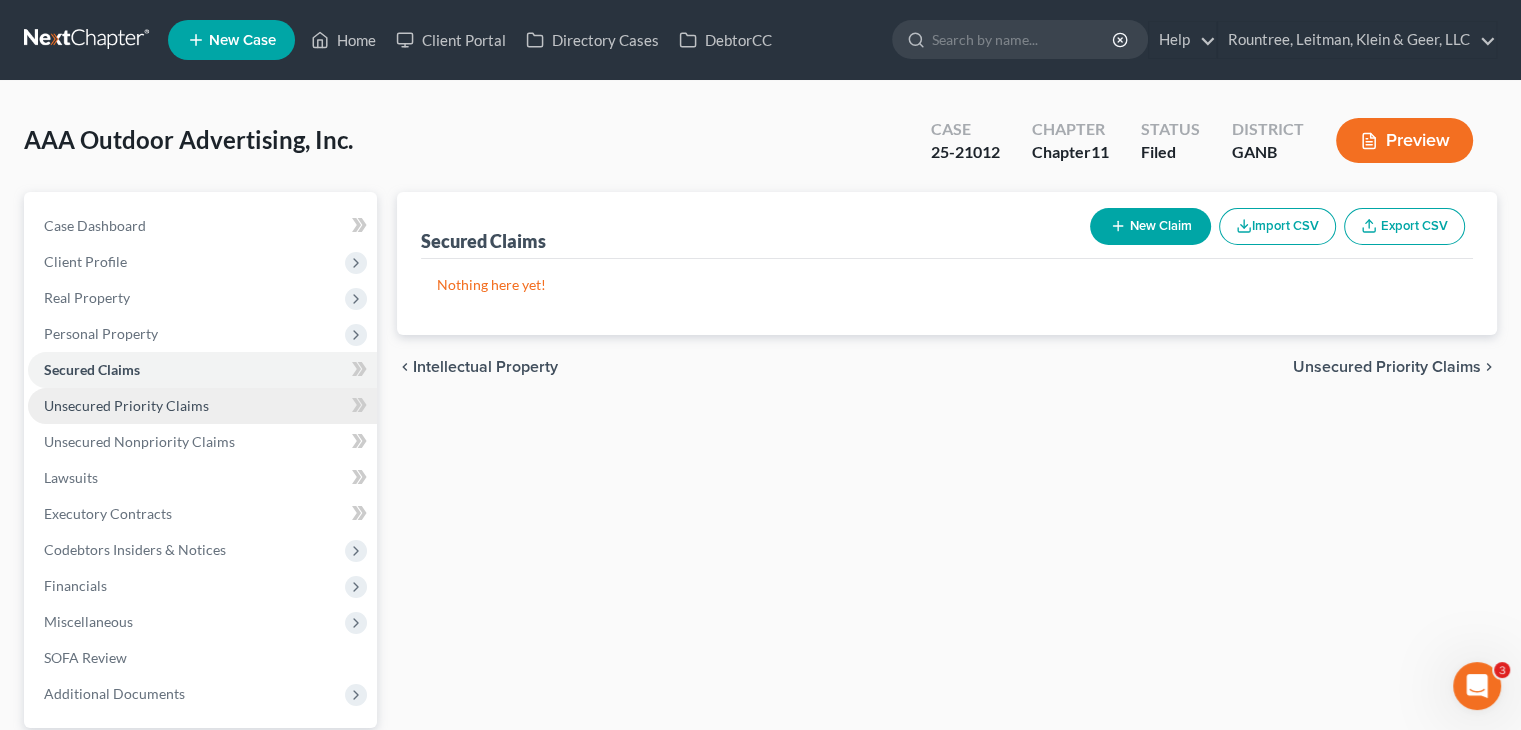 click on "Unsecured Priority Claims" at bounding box center [126, 405] 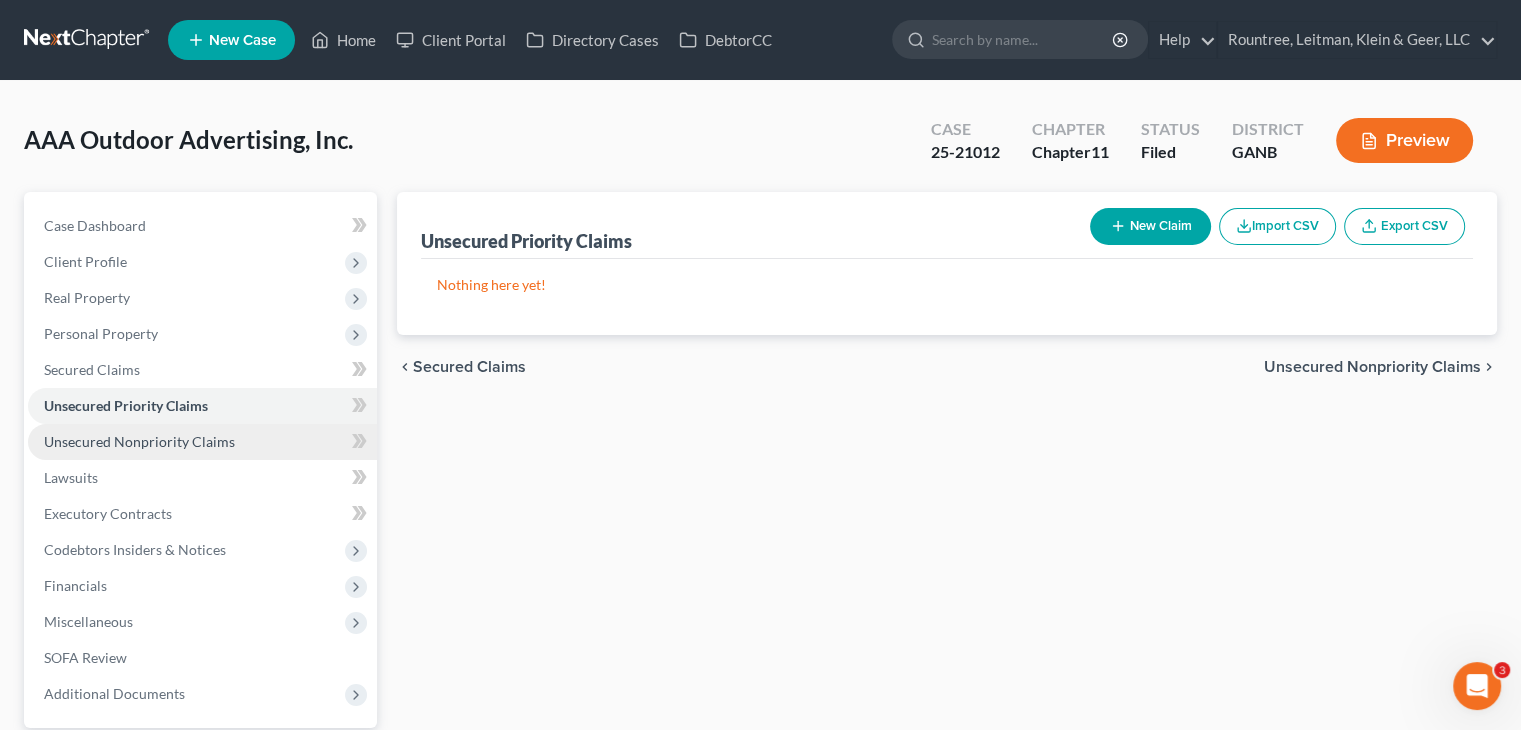 click on "Unsecured Nonpriority Claims" at bounding box center (139, 441) 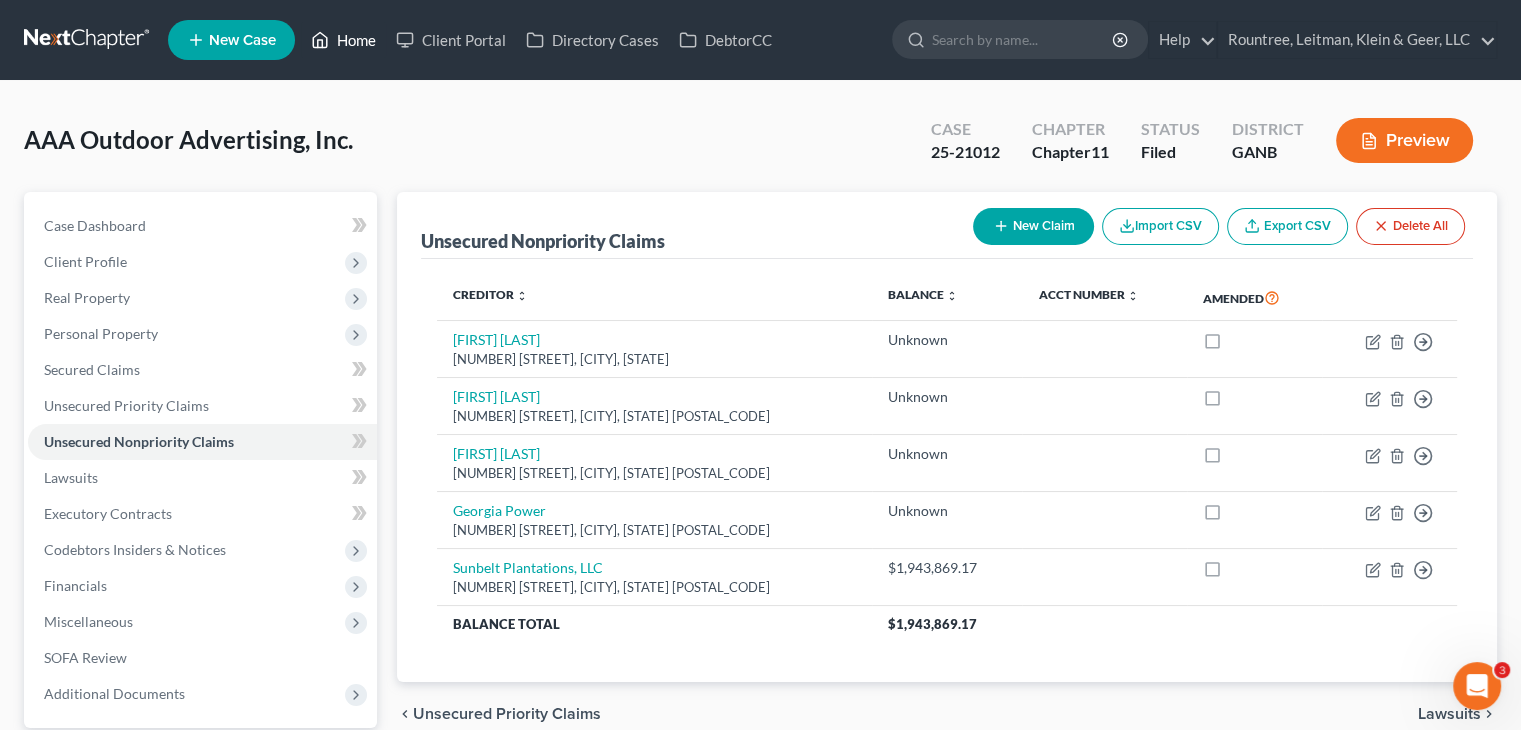 click on "Home" at bounding box center [343, 40] 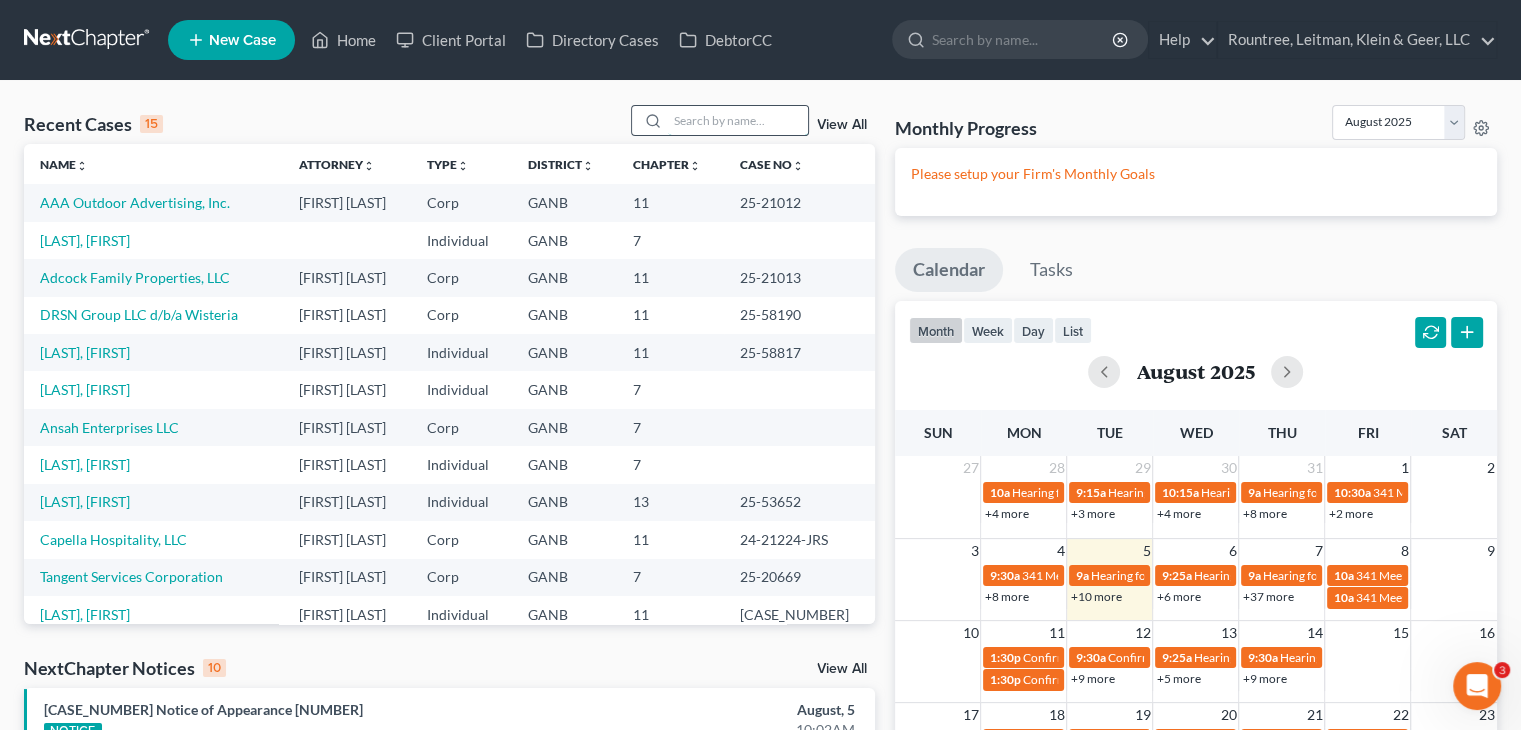 click at bounding box center (738, 120) 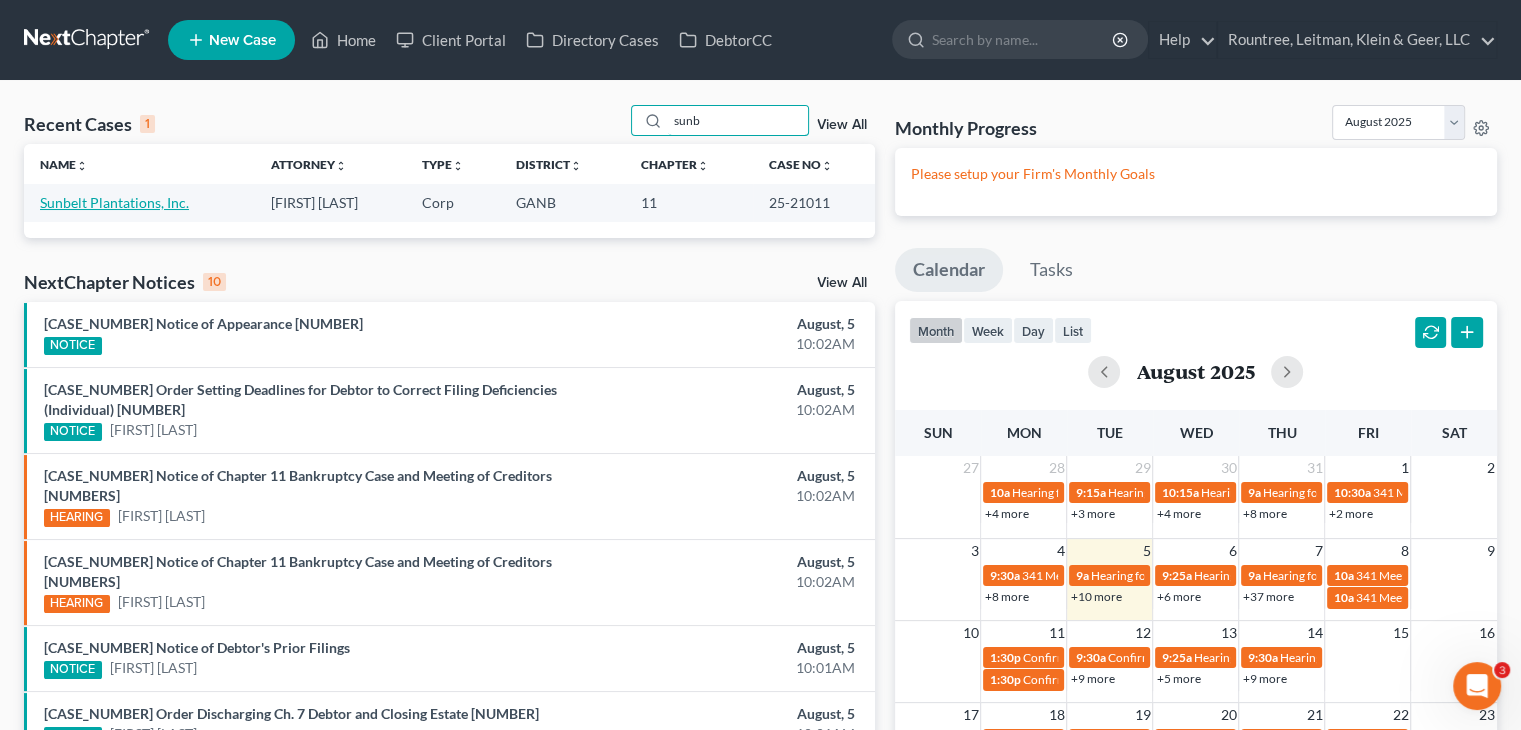 type on "sunb" 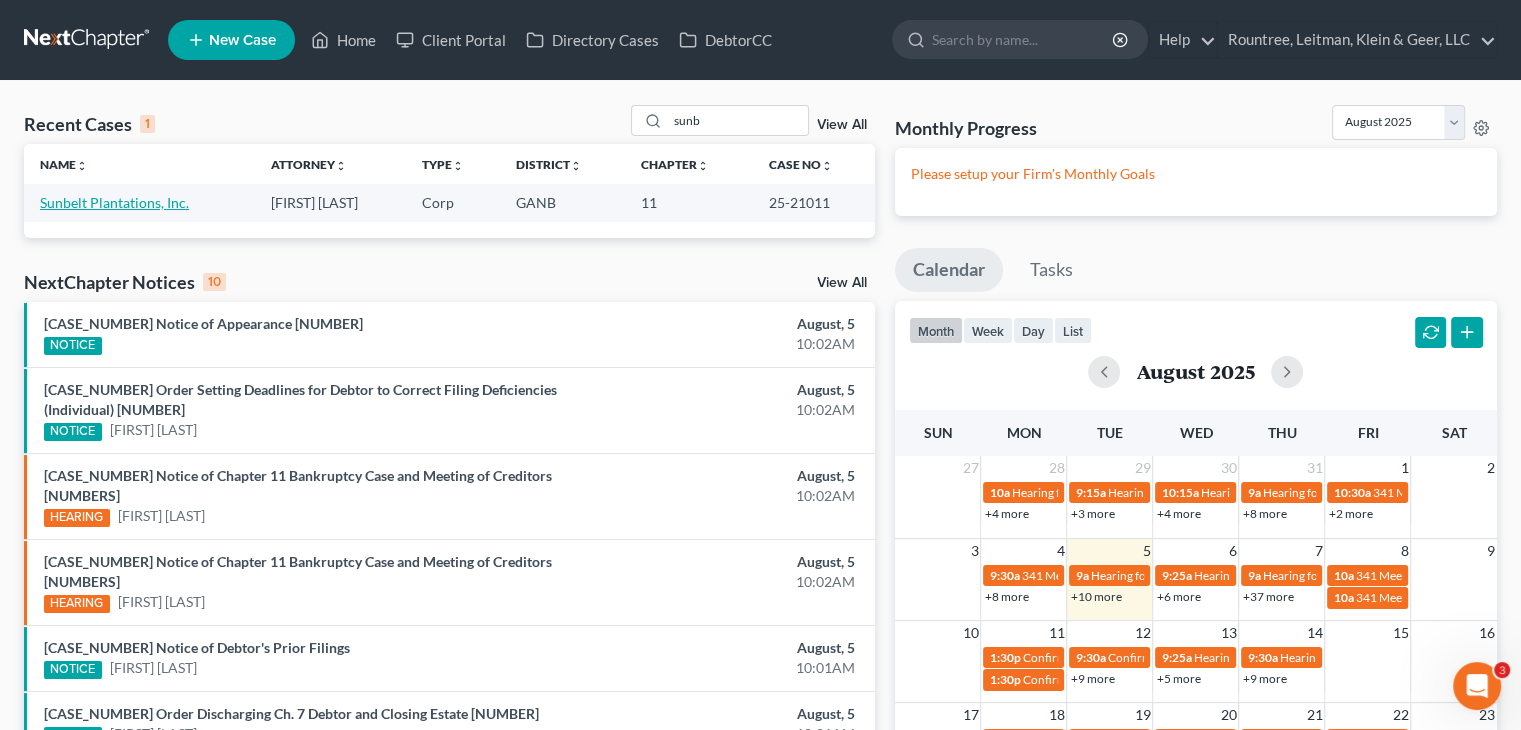 click on "Sunbelt Plantations, Inc." at bounding box center [114, 202] 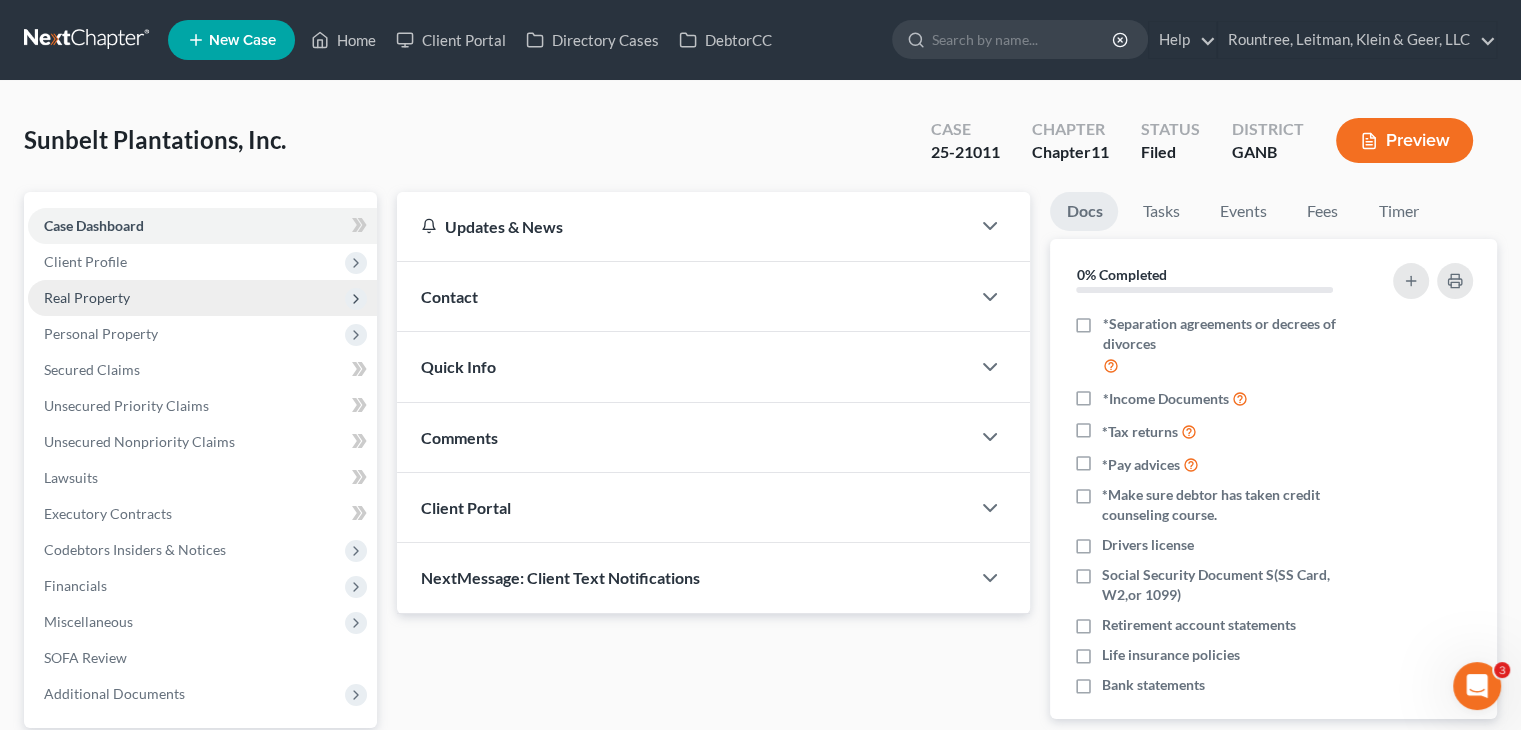 click on "Real Property" at bounding box center (202, 298) 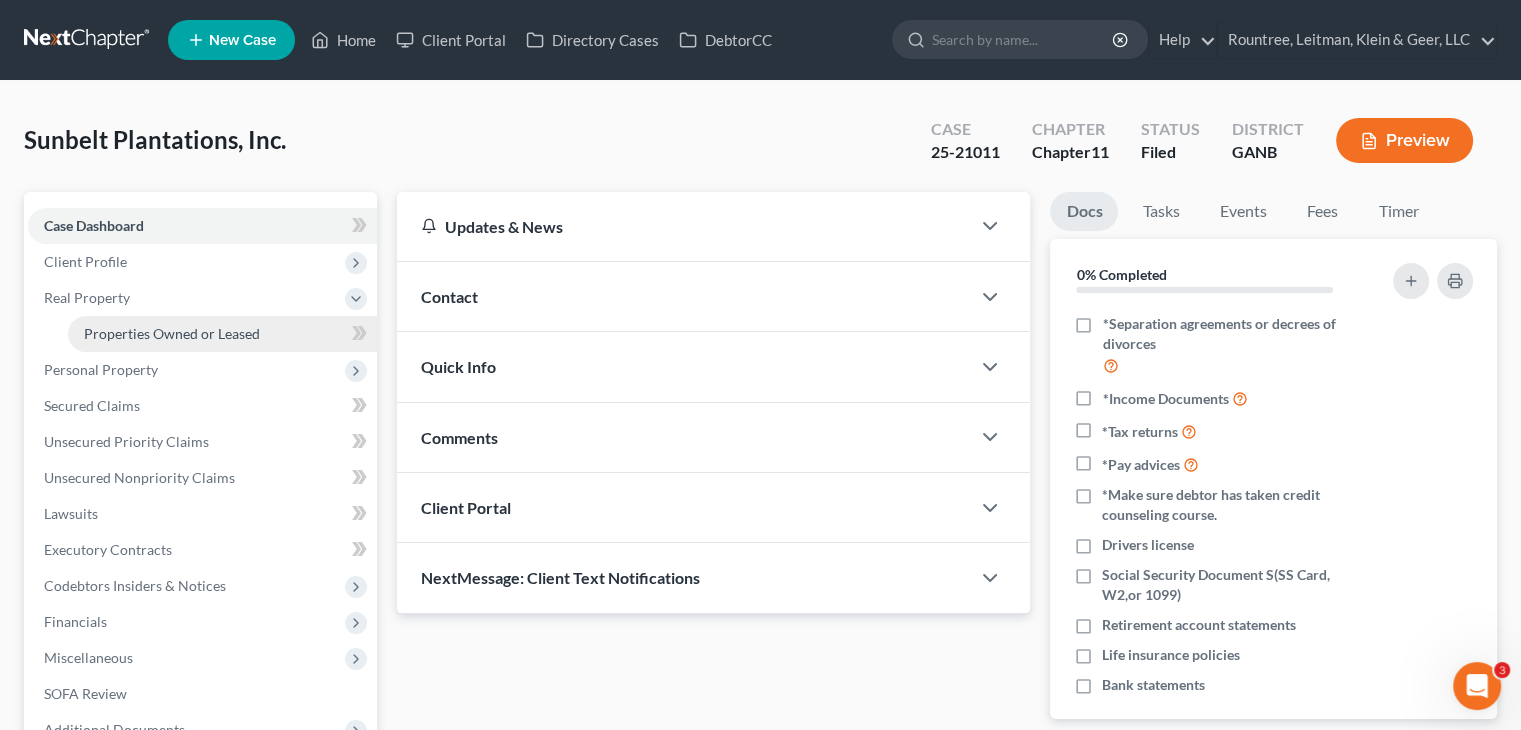 click on "Properties Owned or Leased" at bounding box center [172, 333] 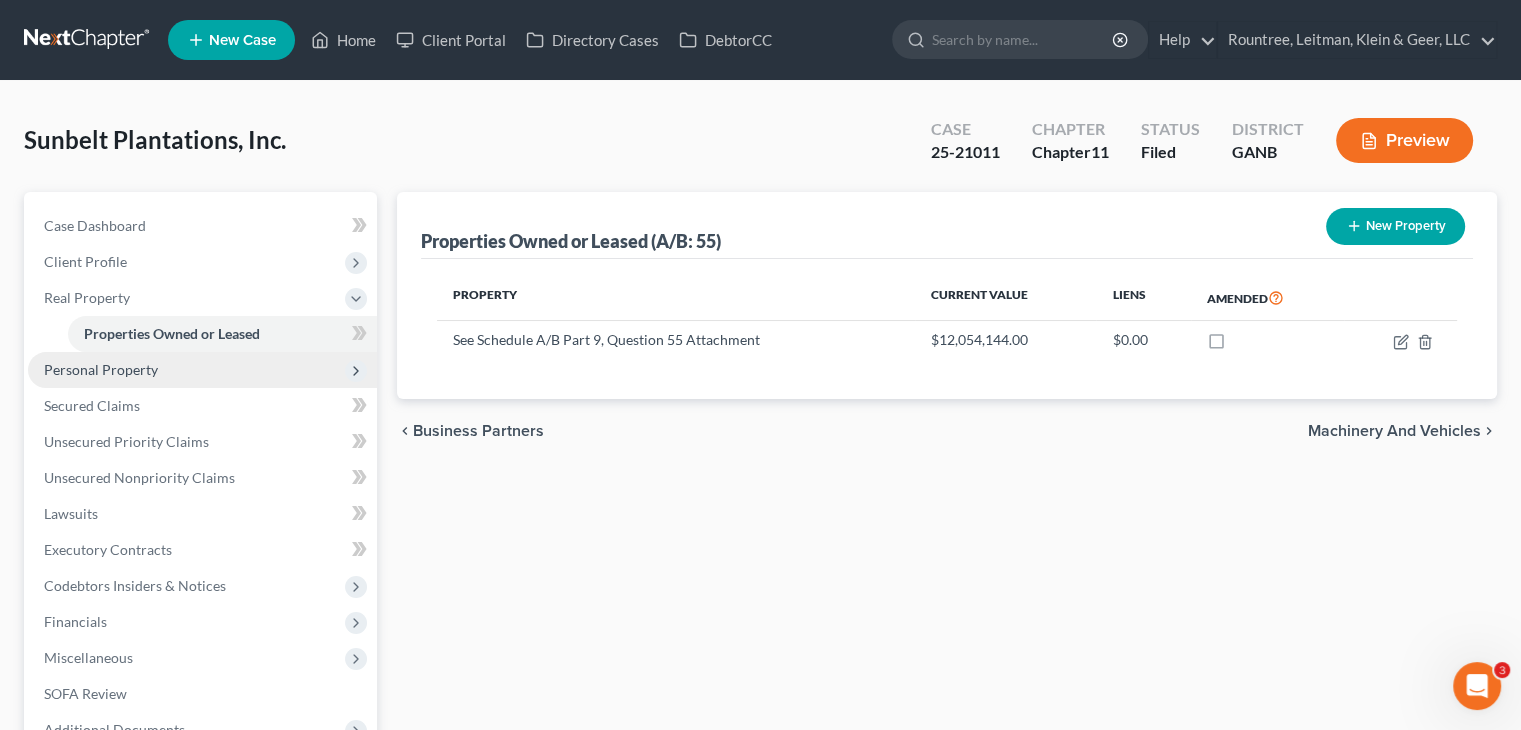 click on "Personal Property" at bounding box center (101, 369) 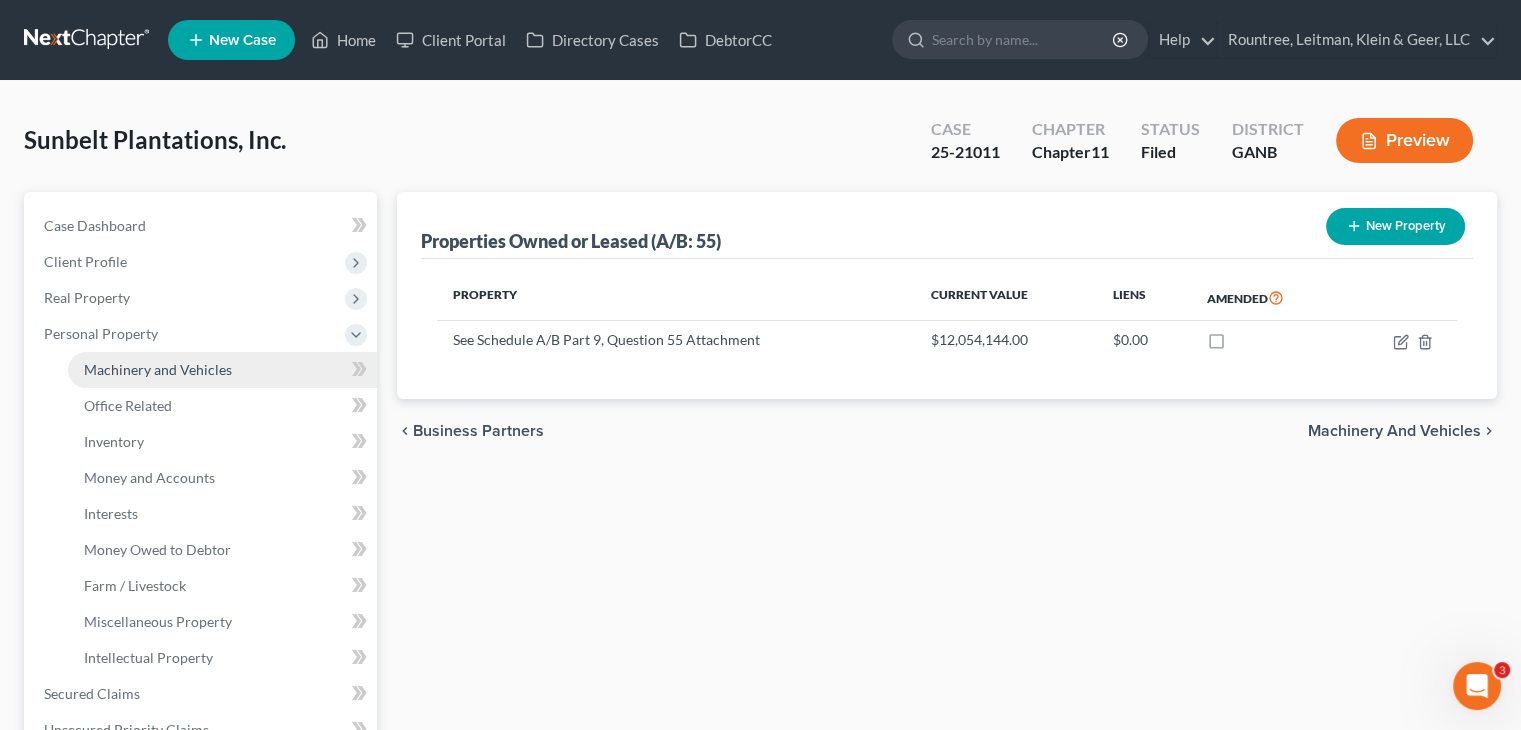 click on "Machinery and Vehicles" at bounding box center [158, 369] 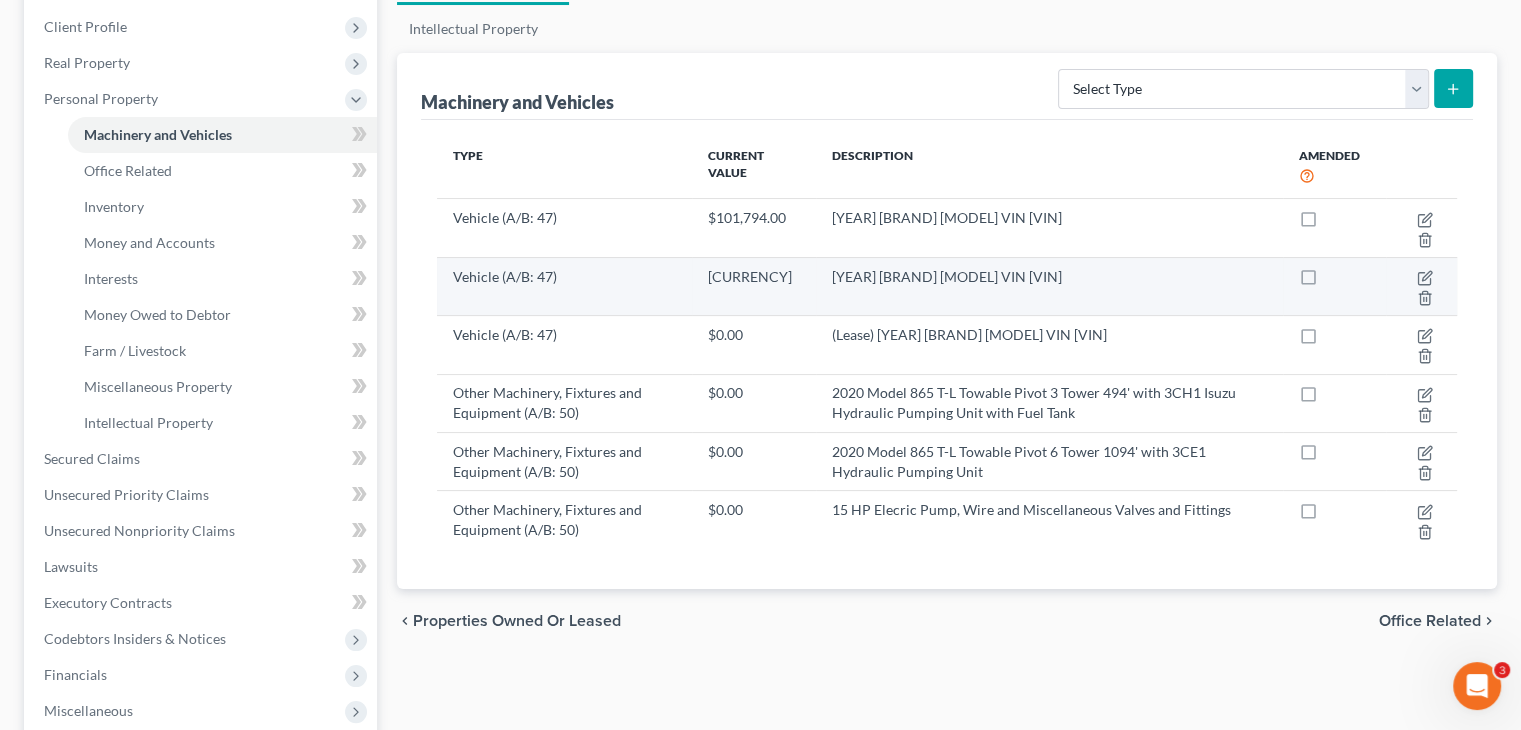 scroll, scrollTop: 200, scrollLeft: 0, axis: vertical 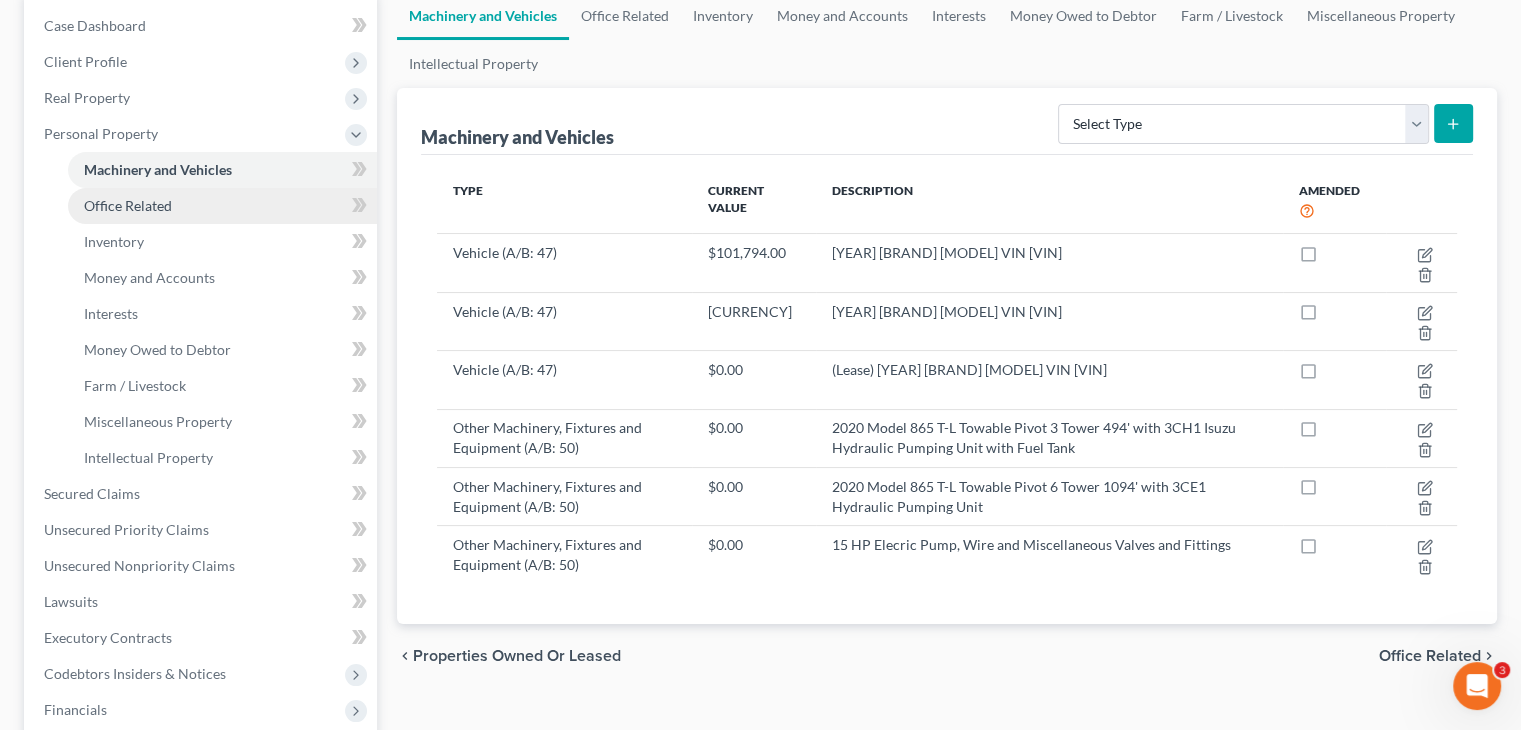 click on "Office Related" at bounding box center (128, 205) 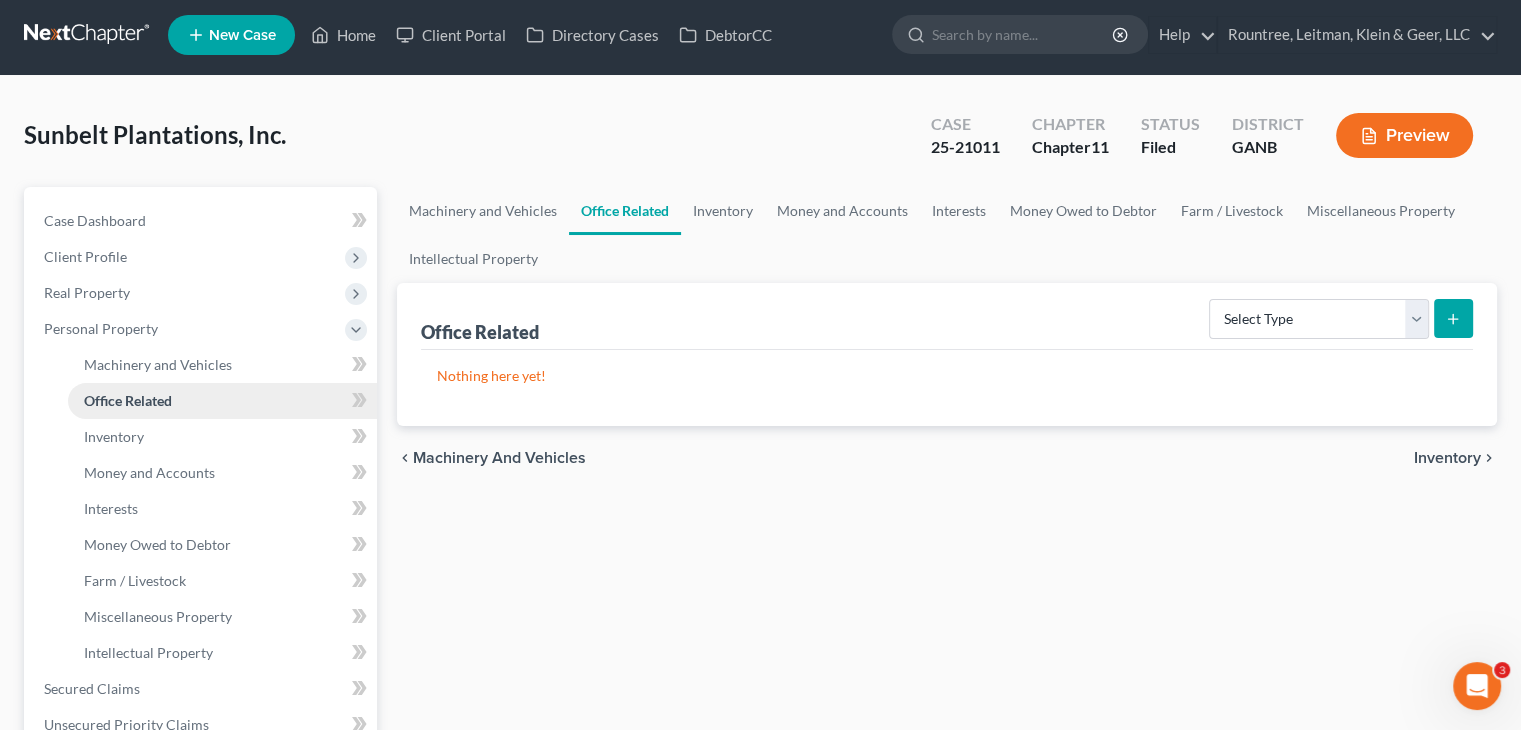 scroll, scrollTop: 0, scrollLeft: 0, axis: both 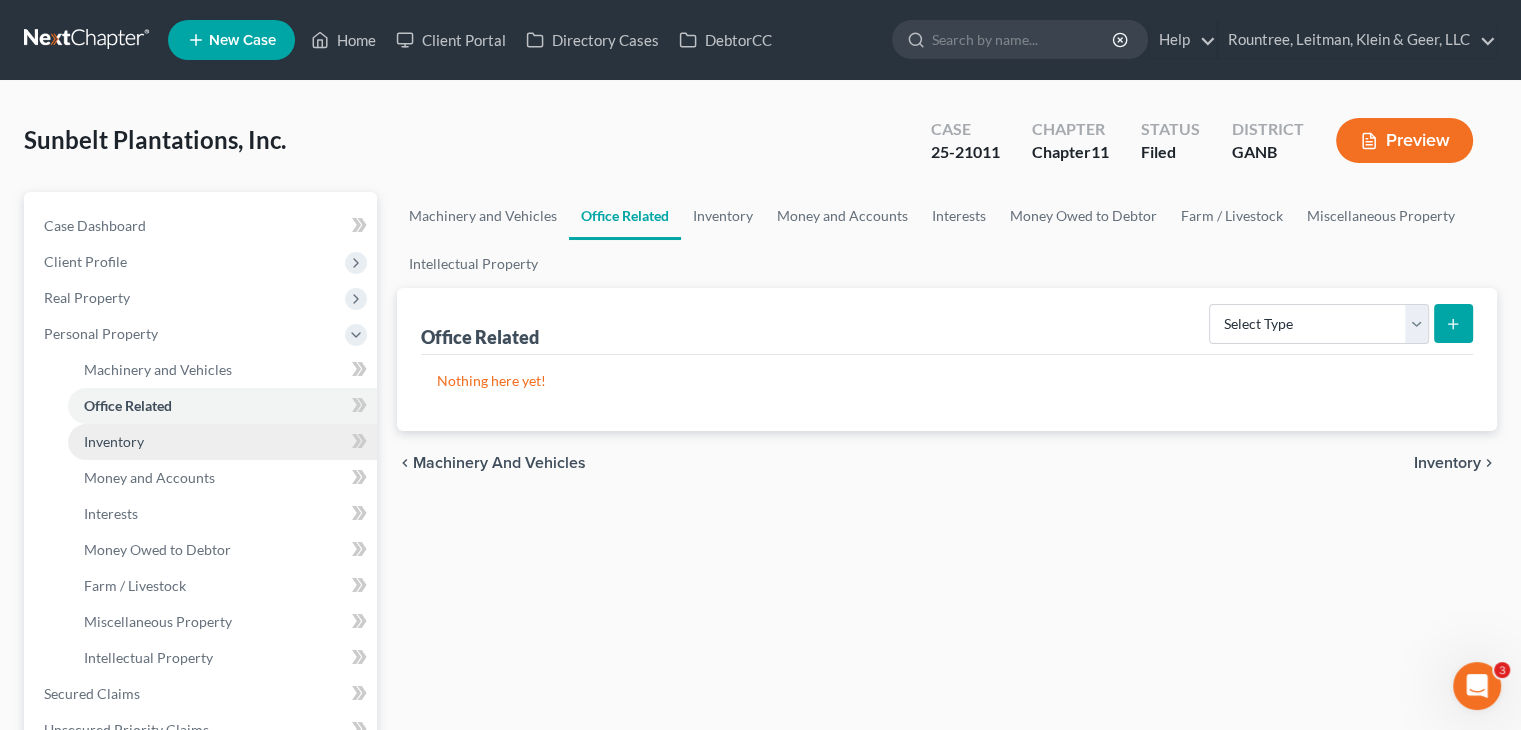 click on "Inventory" at bounding box center [114, 441] 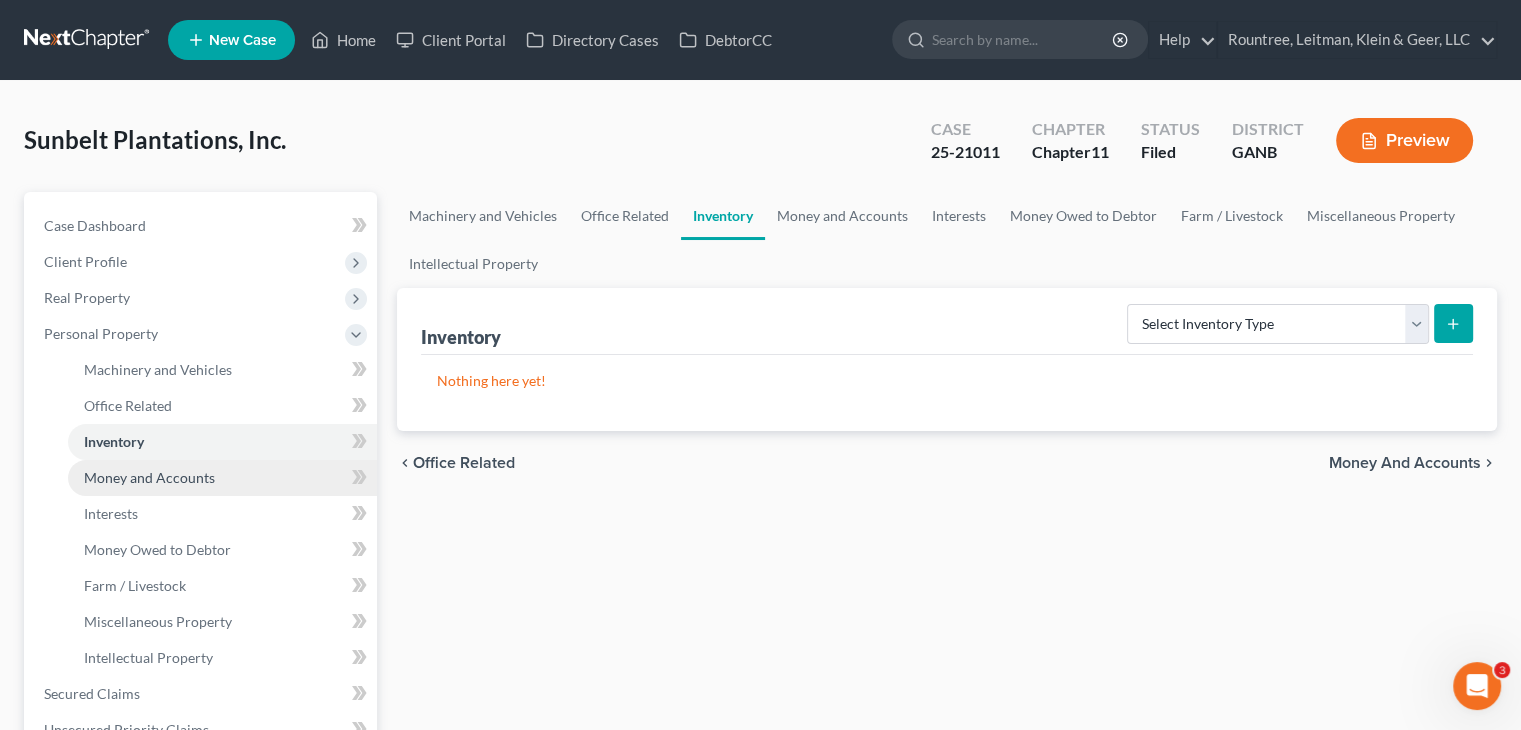 click on "Money and Accounts" at bounding box center [149, 477] 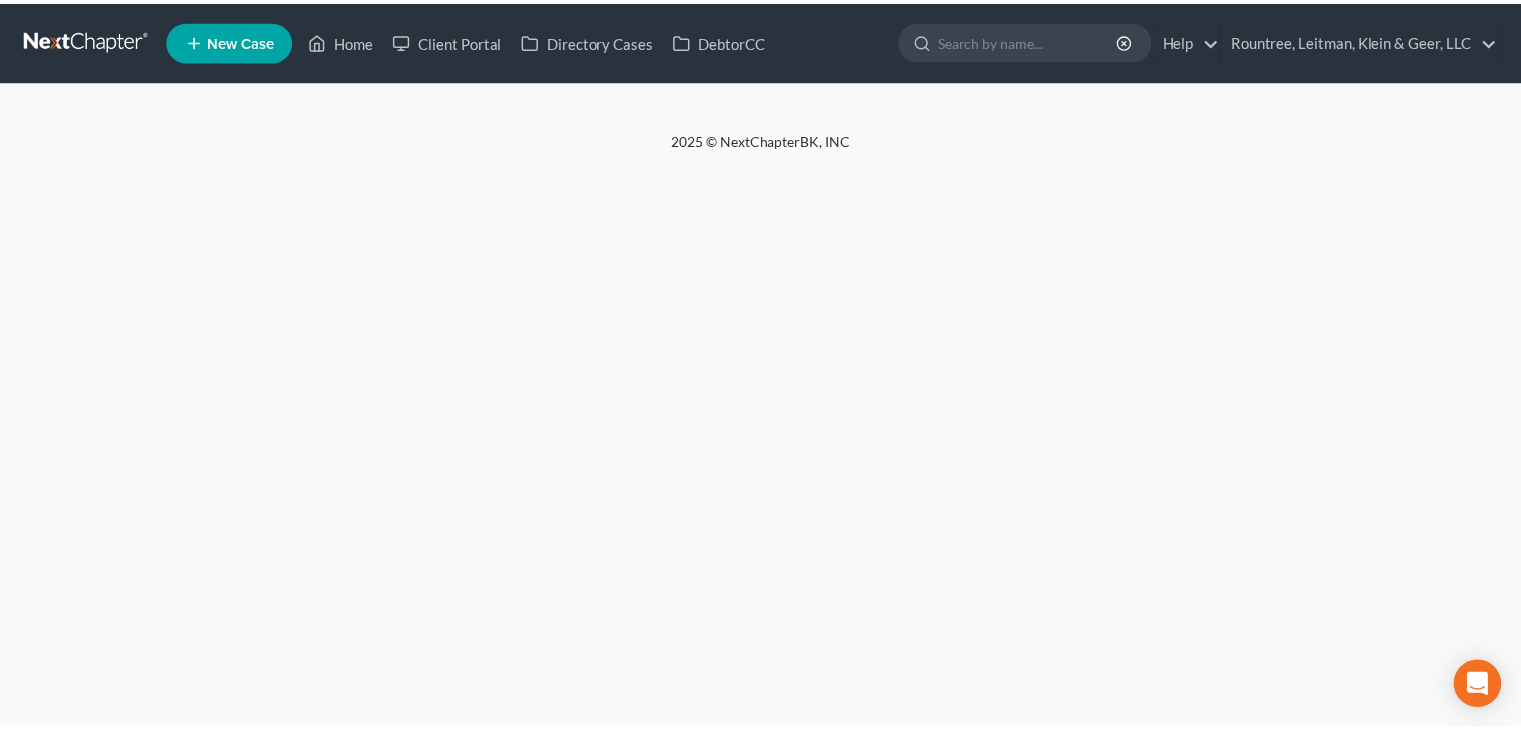 scroll, scrollTop: 0, scrollLeft: 0, axis: both 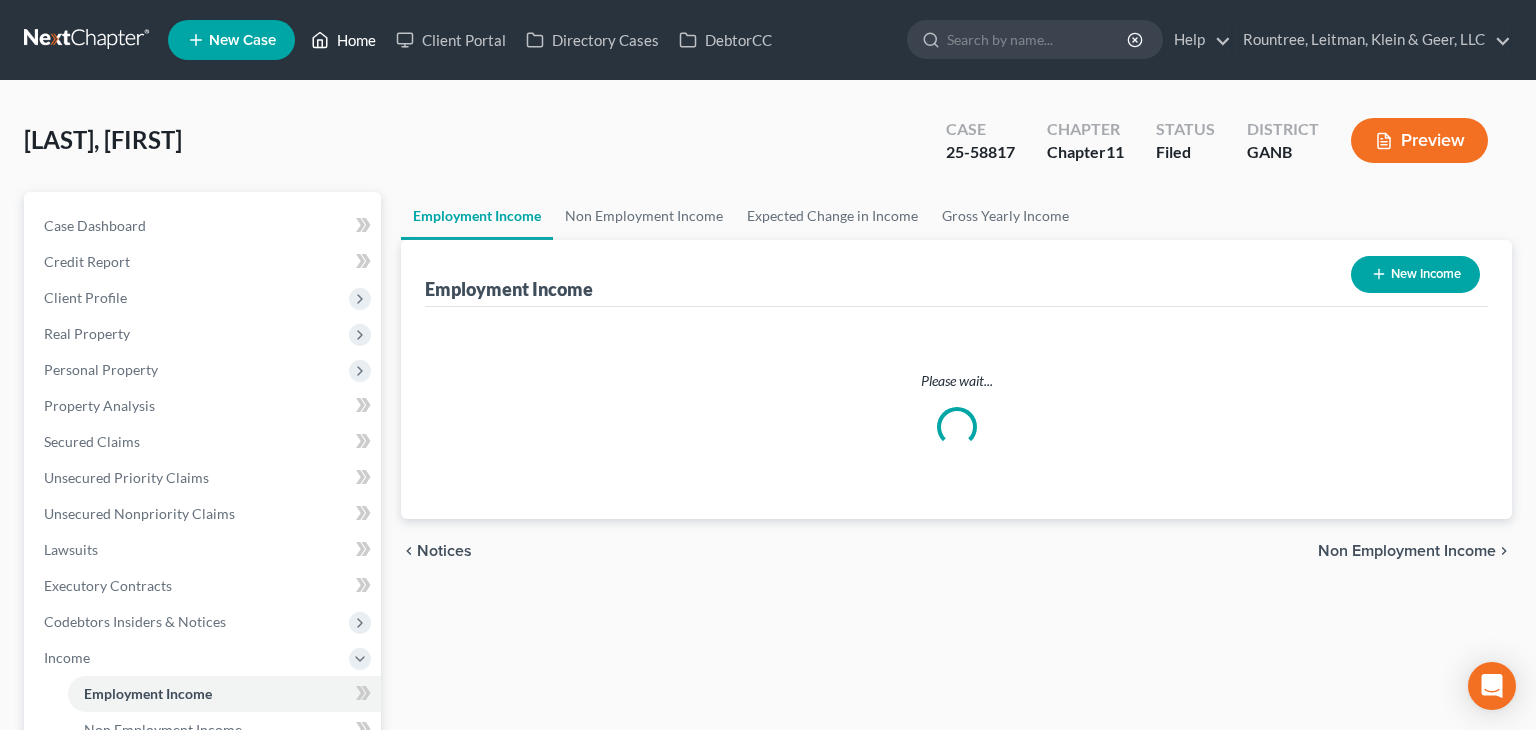 click on "Home" at bounding box center [343, 40] 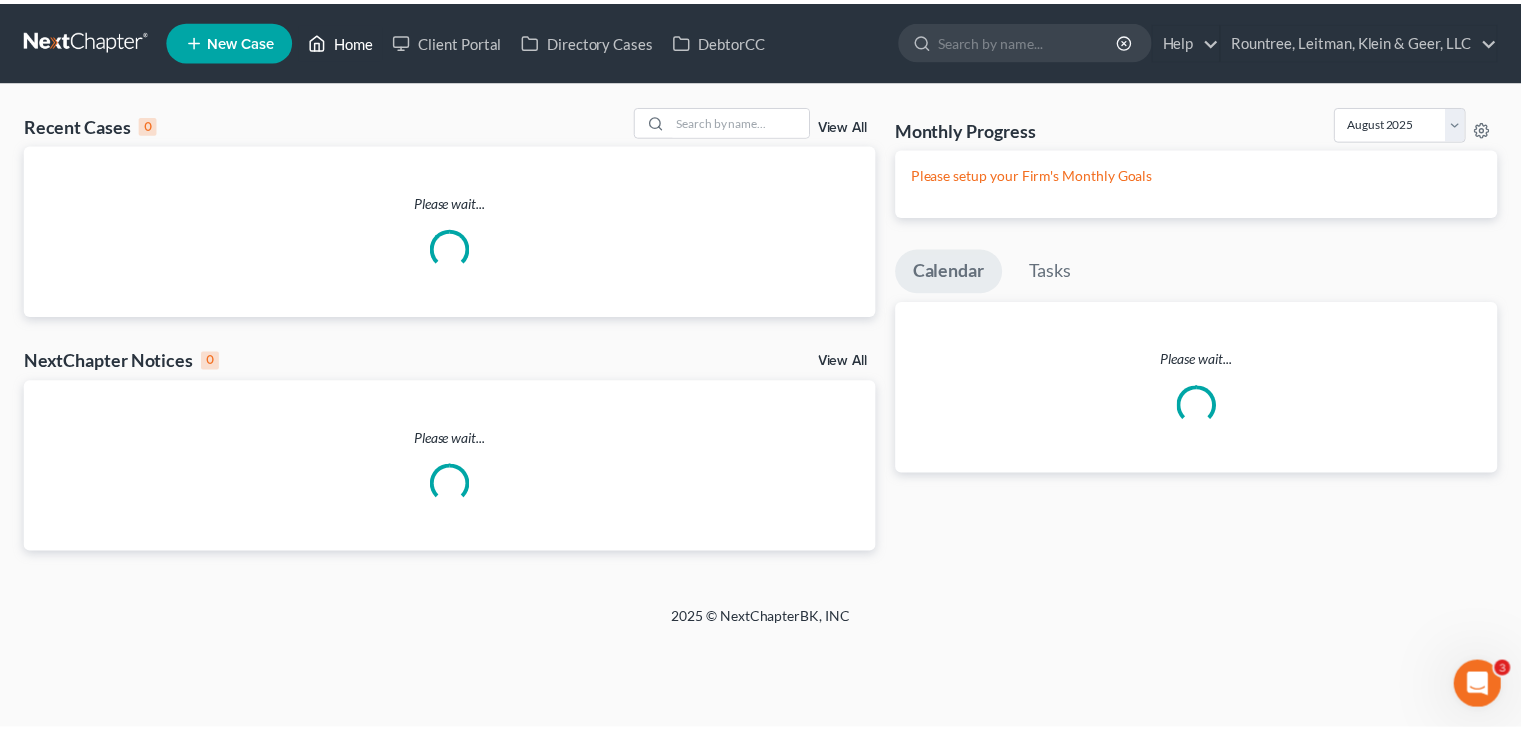 scroll, scrollTop: 0, scrollLeft: 0, axis: both 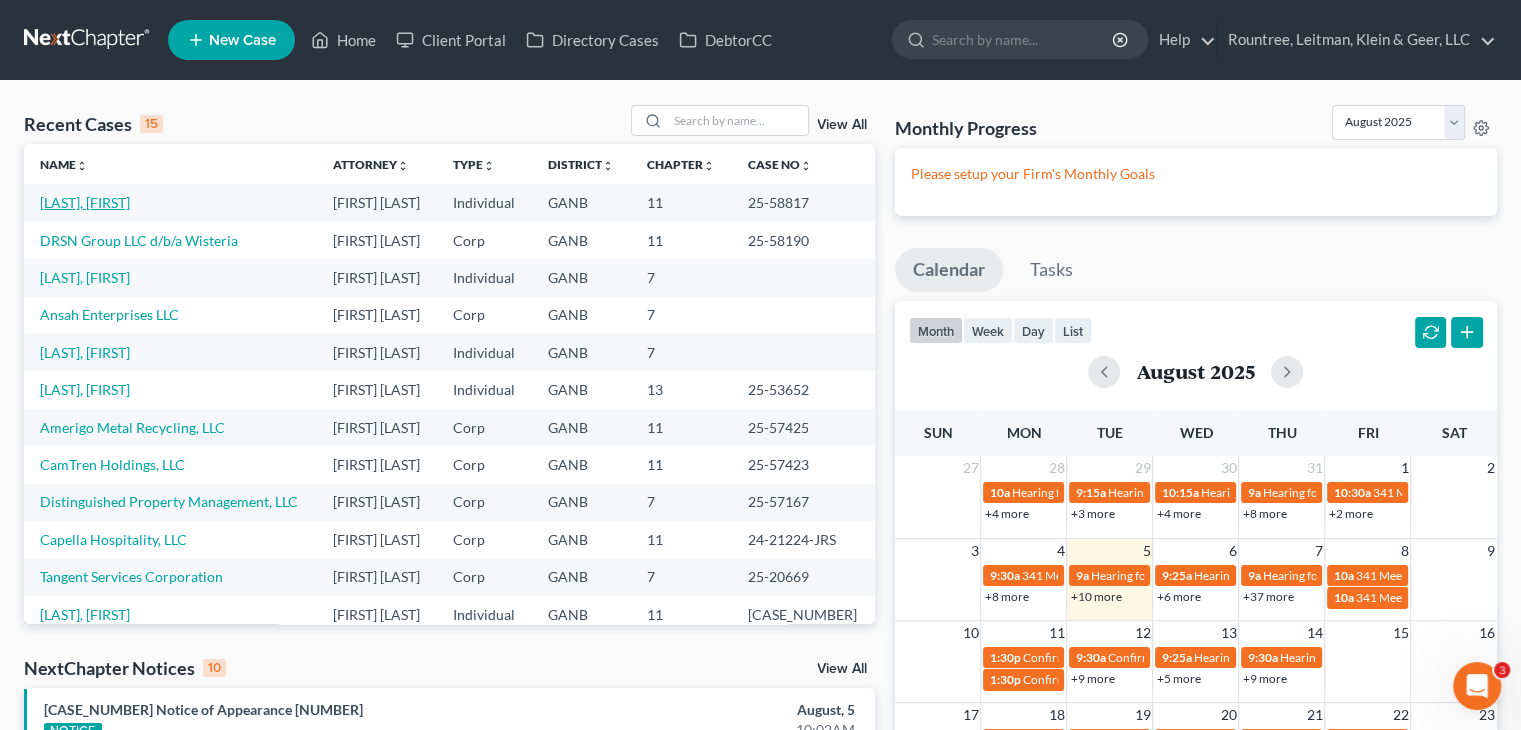 click on "[LAST], [FIRST]" at bounding box center [85, 202] 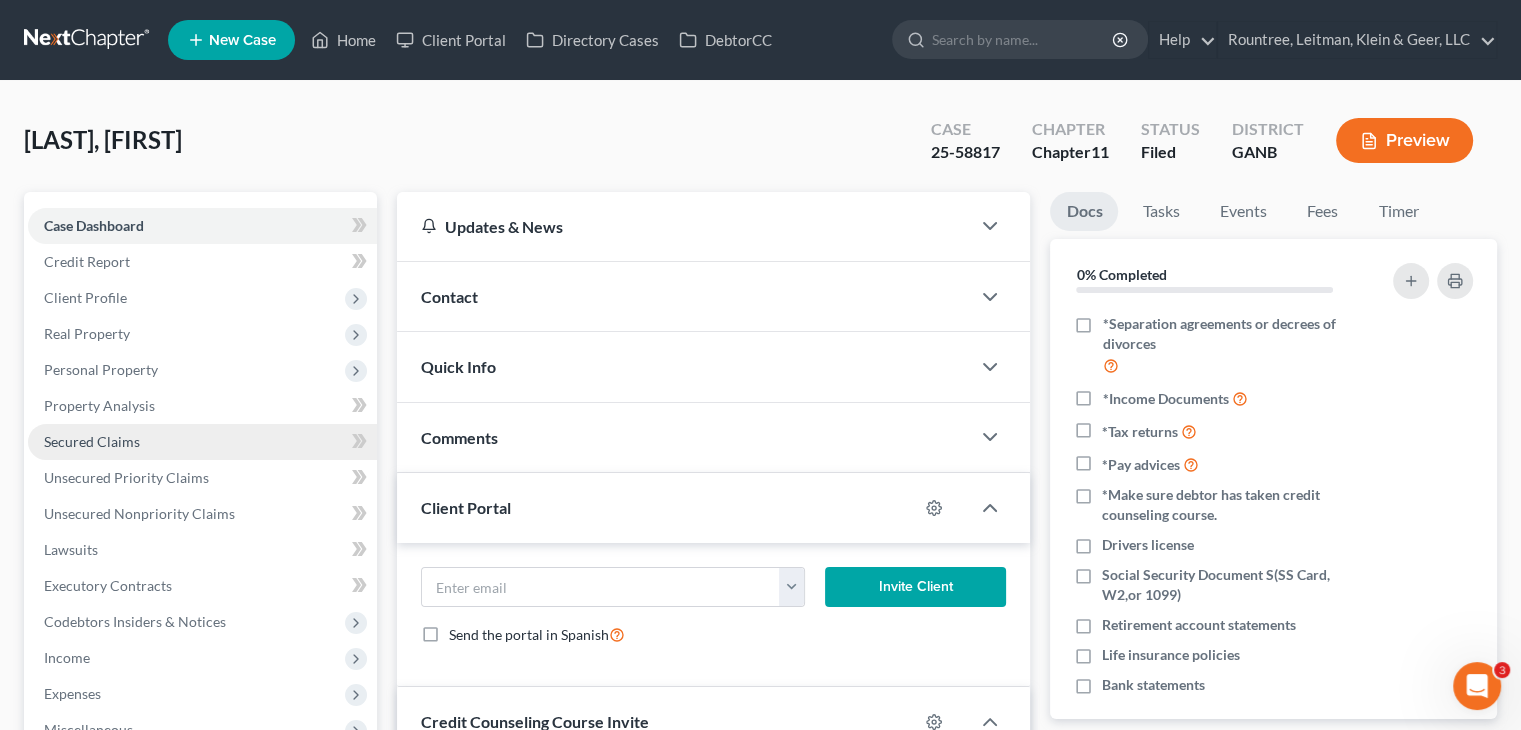 click on "Secured Claims" at bounding box center (92, 441) 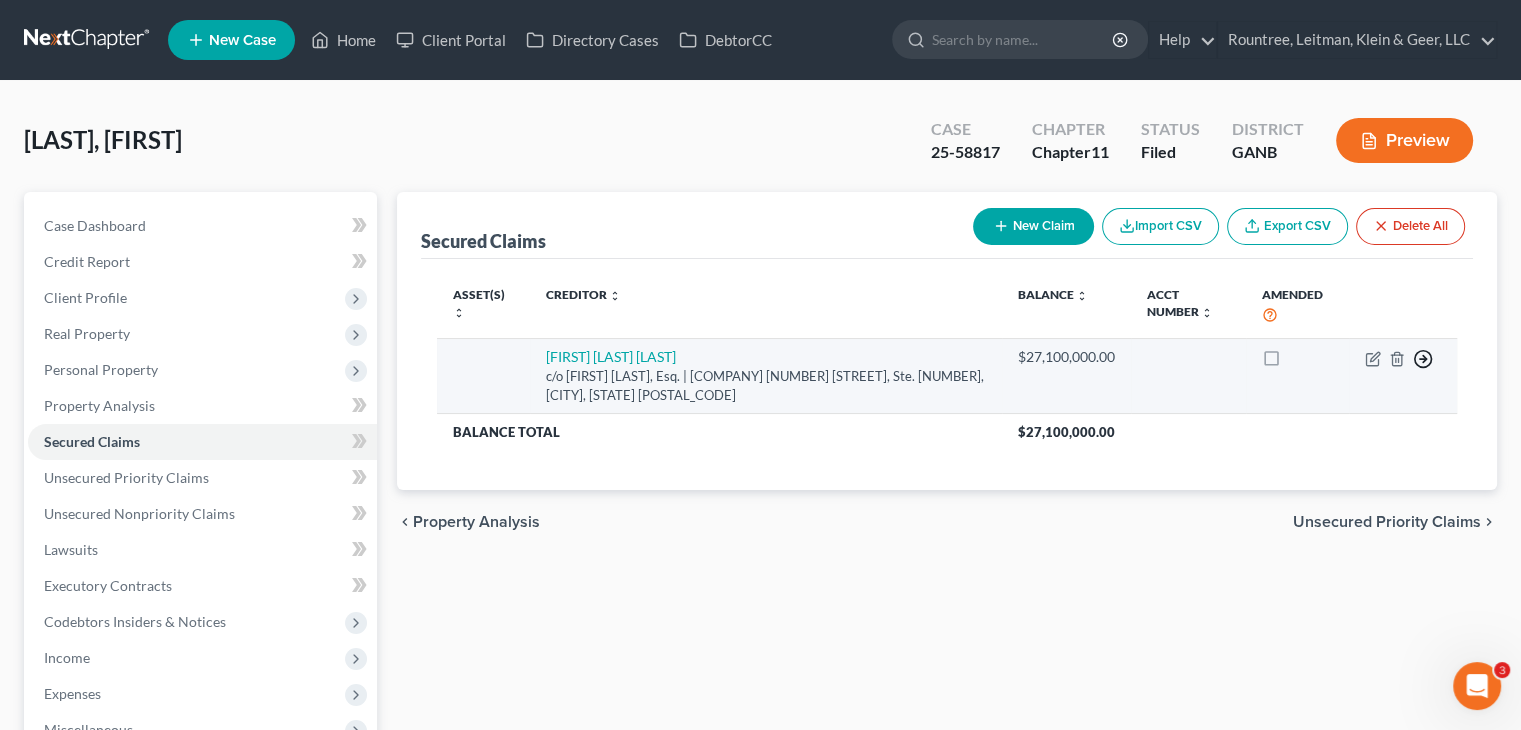 click 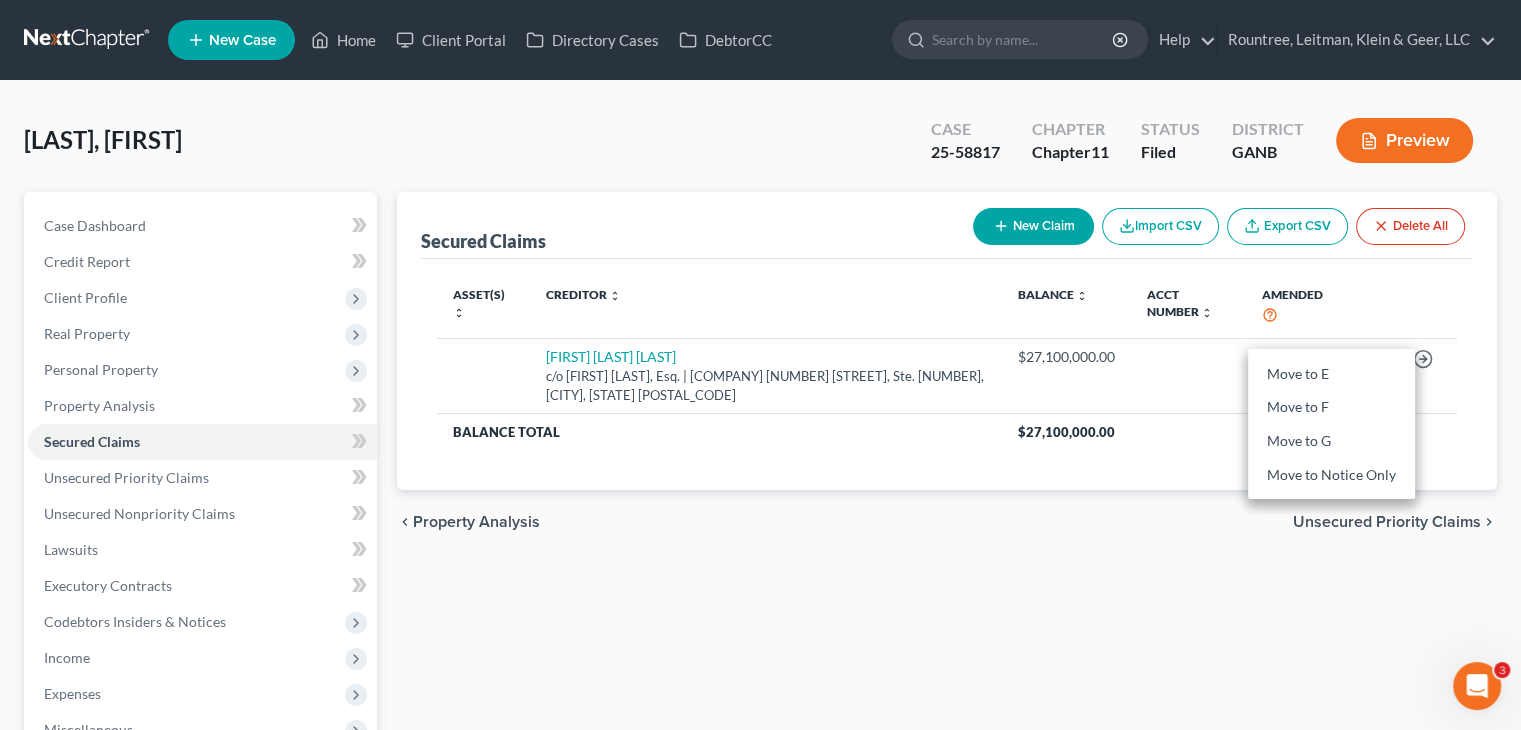 click on "Secured Claims New Claim
Import CSV
Export CSV Delete All
Asset(s)  expand_more   expand_less   unfold_more Creditor  expand_more   expand_less   unfold_more Balance  expand_more   expand_less   unfold_more Acct Number  expand_more   expand_less   unfold_more Amended  [FIRST] [LAST] [LAST] c/o [FIRST] [LAST], Esq. | [COMPANY] [NUMBER] [STREET], Ste. [NUMBER], [CITY], [STATE] [POSTAL_CODE] [CURRENCY][NUMBER] Move to E Move to F Move to G Move to Notice Only Balance Total [CURRENCY][NUMBER]
Previous
1
Next
chevron_left
Property Analysis
Unsecured Priority Claims
chevron_right" at bounding box center [947, 571] 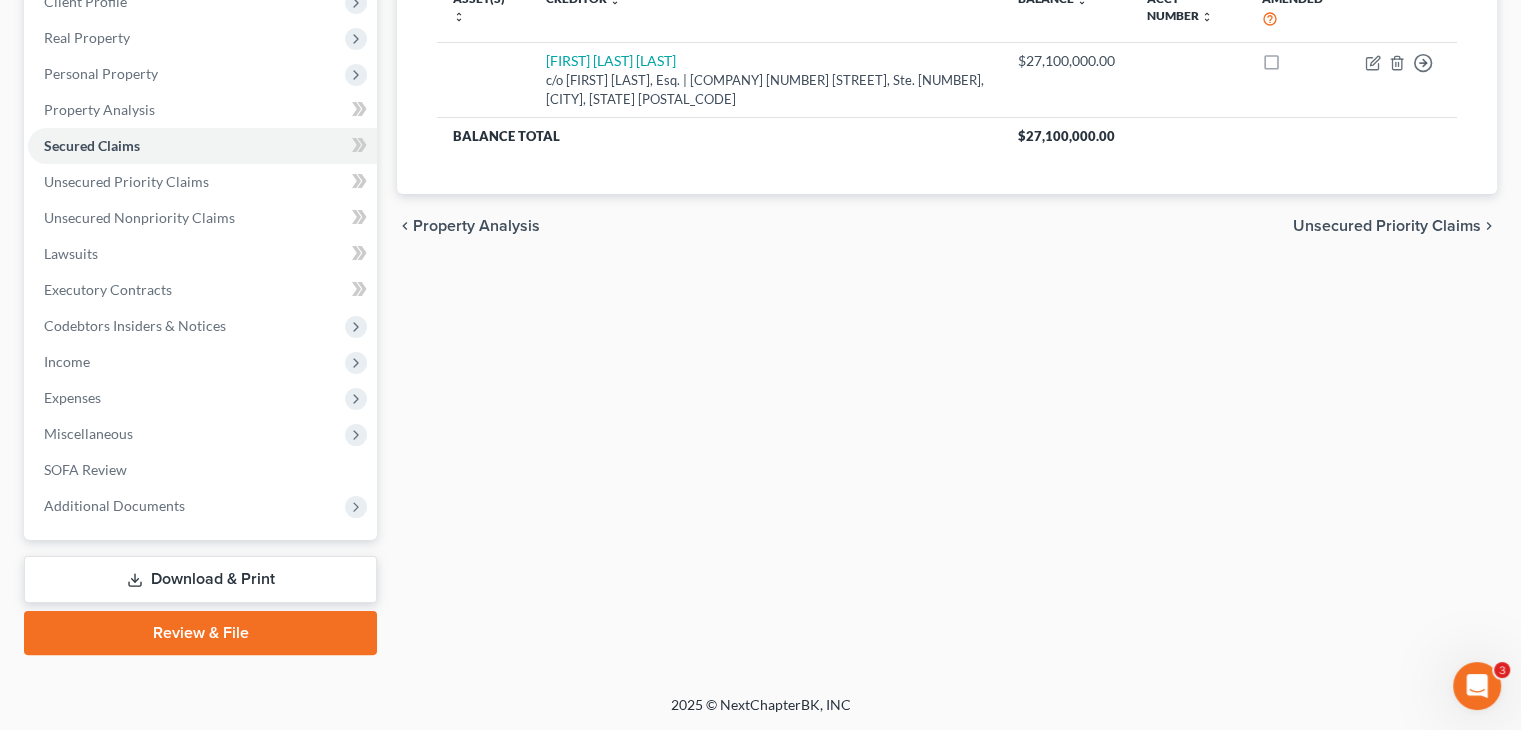 scroll, scrollTop: 0, scrollLeft: 0, axis: both 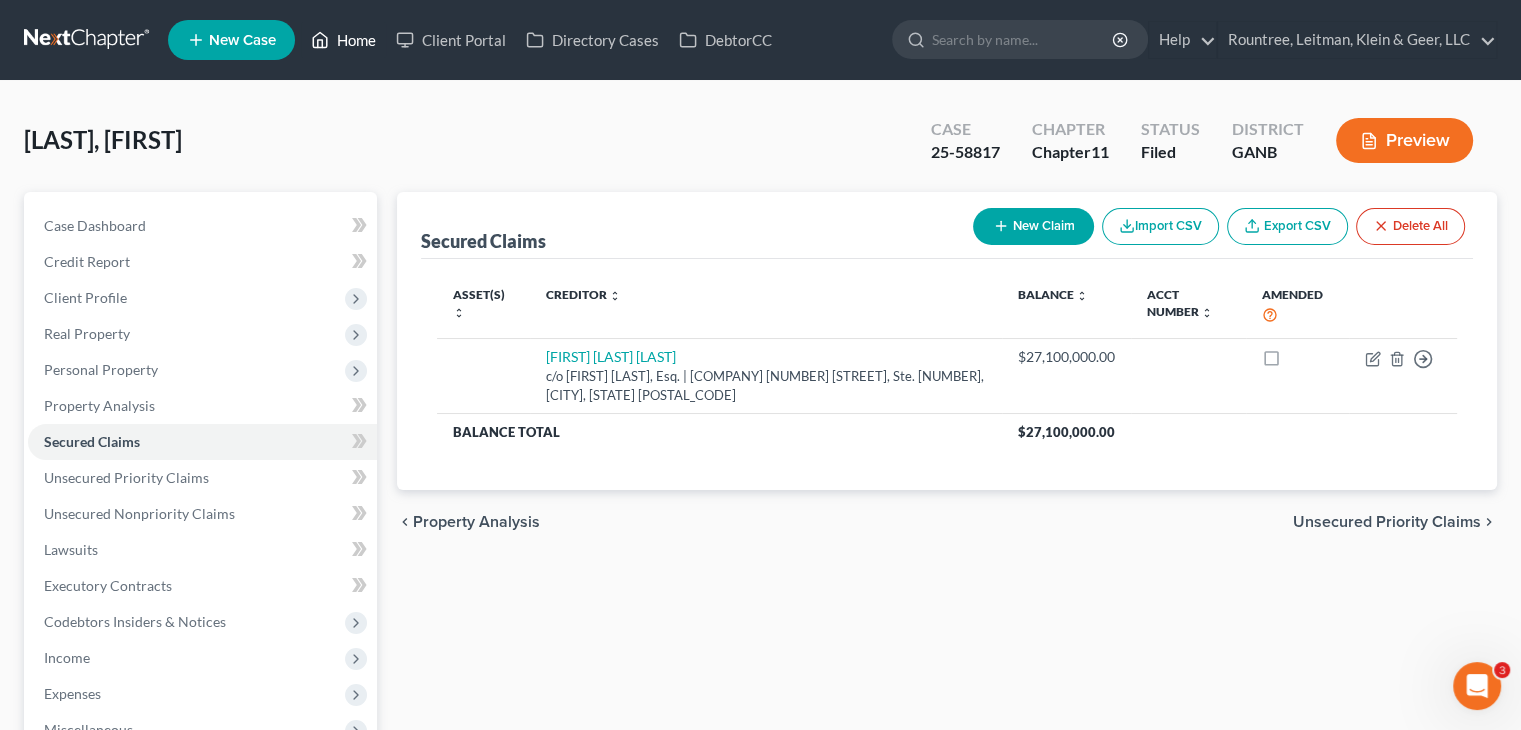 click on "Home" at bounding box center [343, 40] 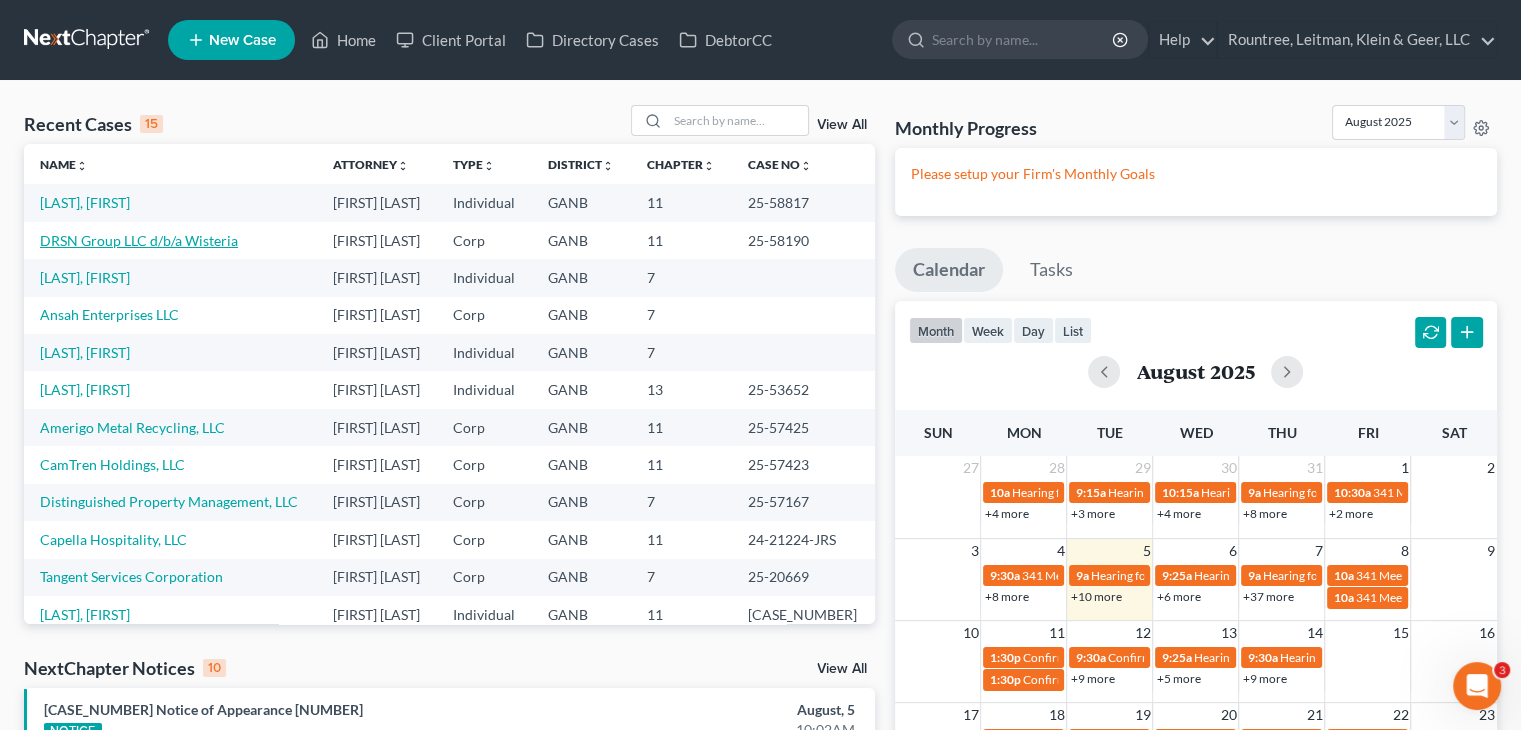 click on "DRSN Group LLC d/b/a Wisteria" at bounding box center (139, 240) 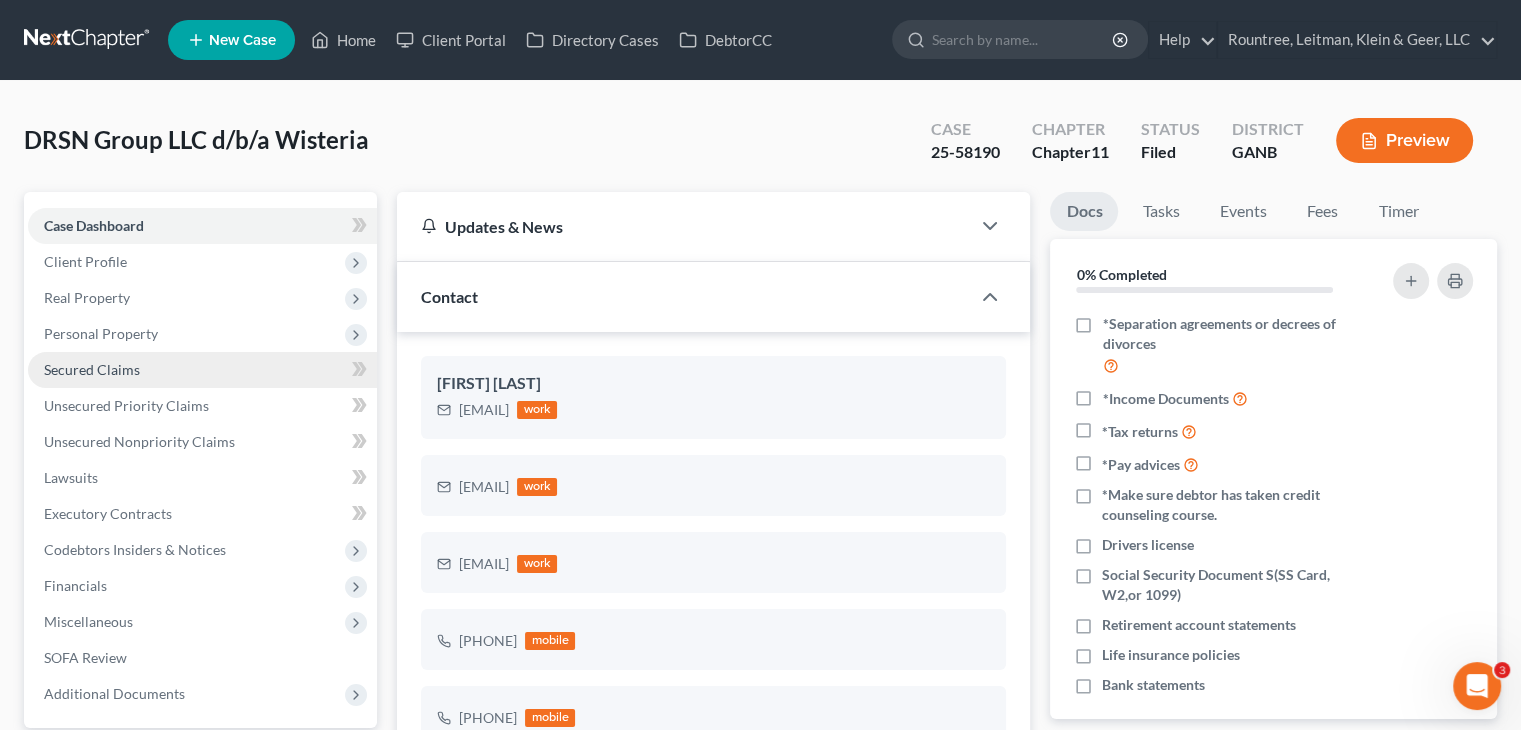 click on "Secured Claims" at bounding box center (92, 369) 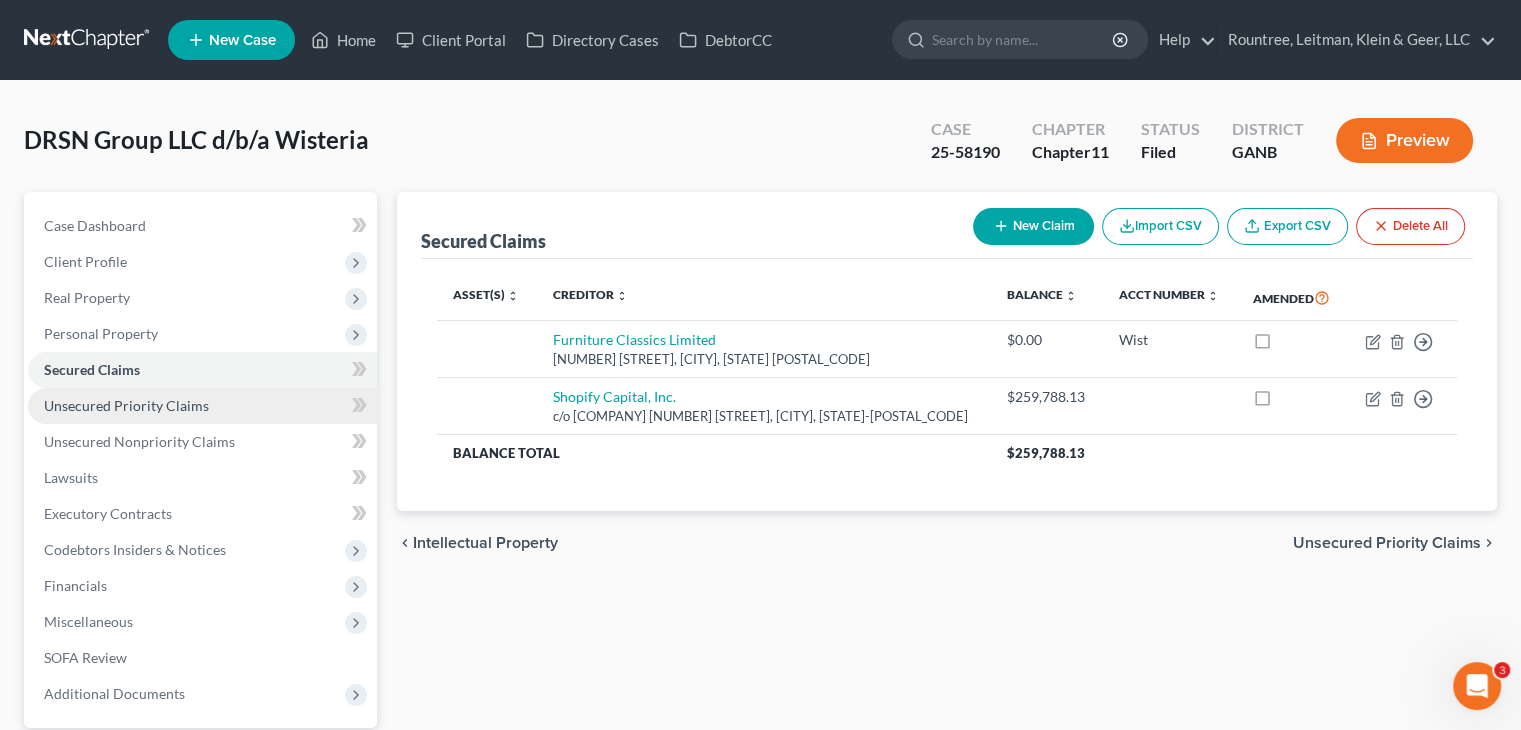 click on "Unsecured Priority Claims" at bounding box center (126, 405) 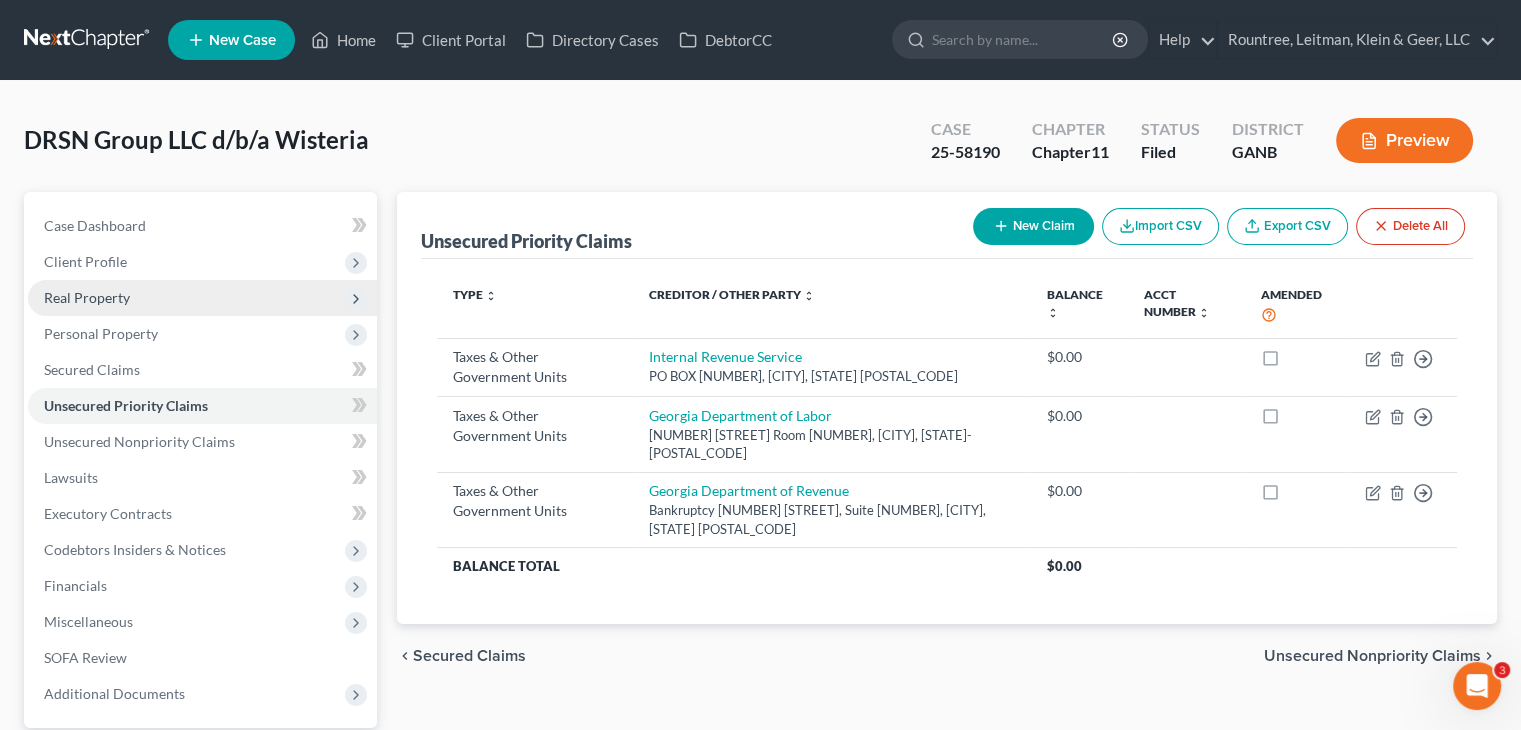 click on "Real Property" at bounding box center [87, 297] 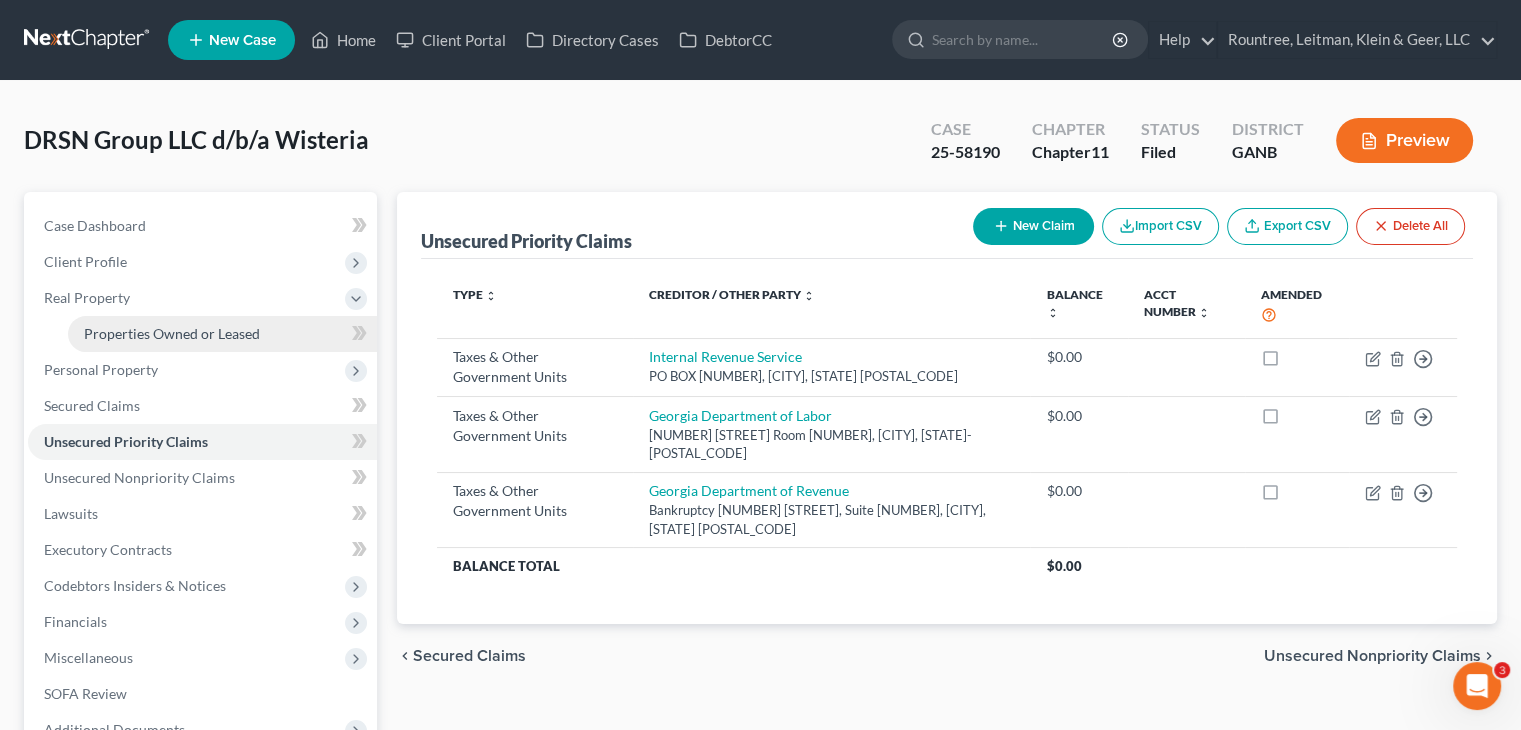 click on "Properties Owned or Leased" at bounding box center [172, 333] 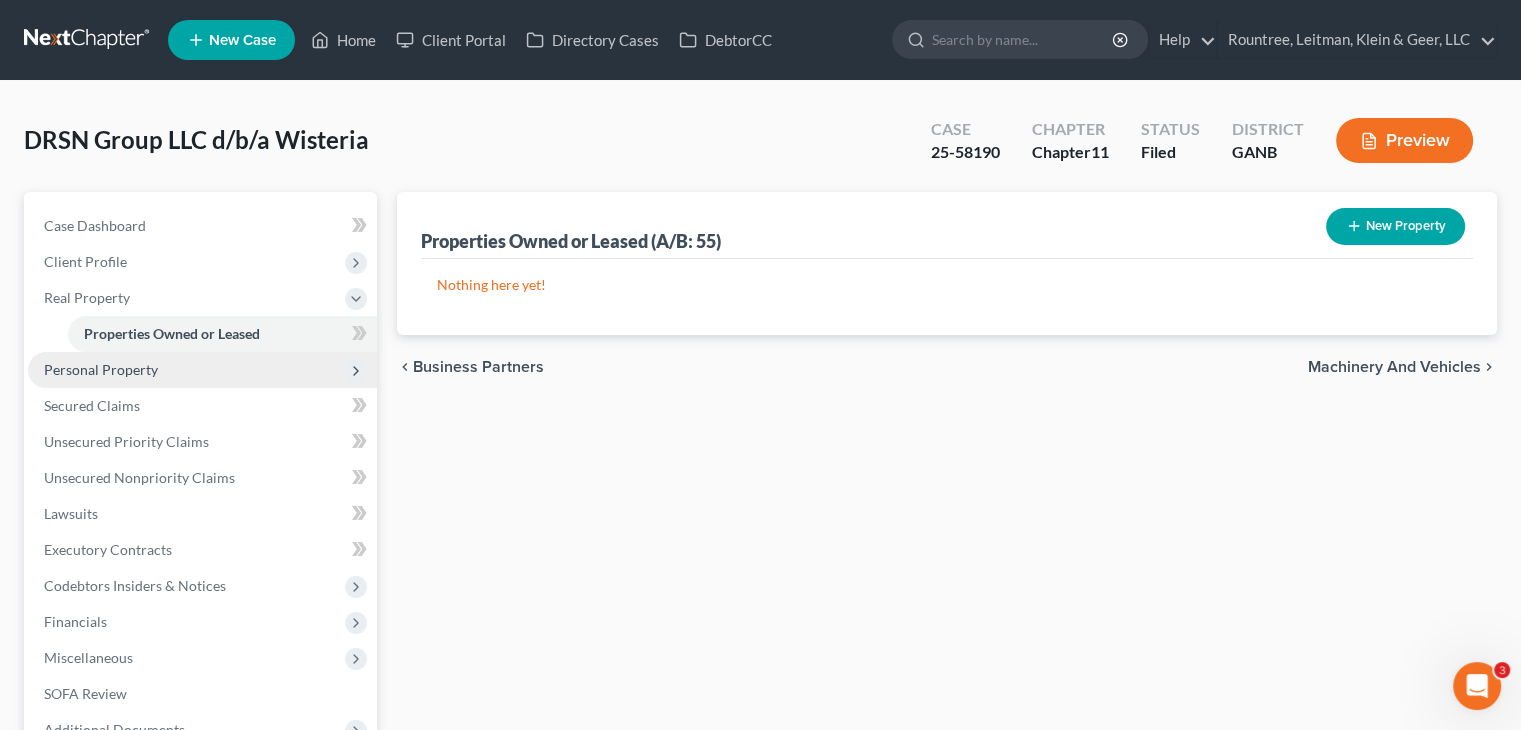 click on "Personal Property" at bounding box center (101, 369) 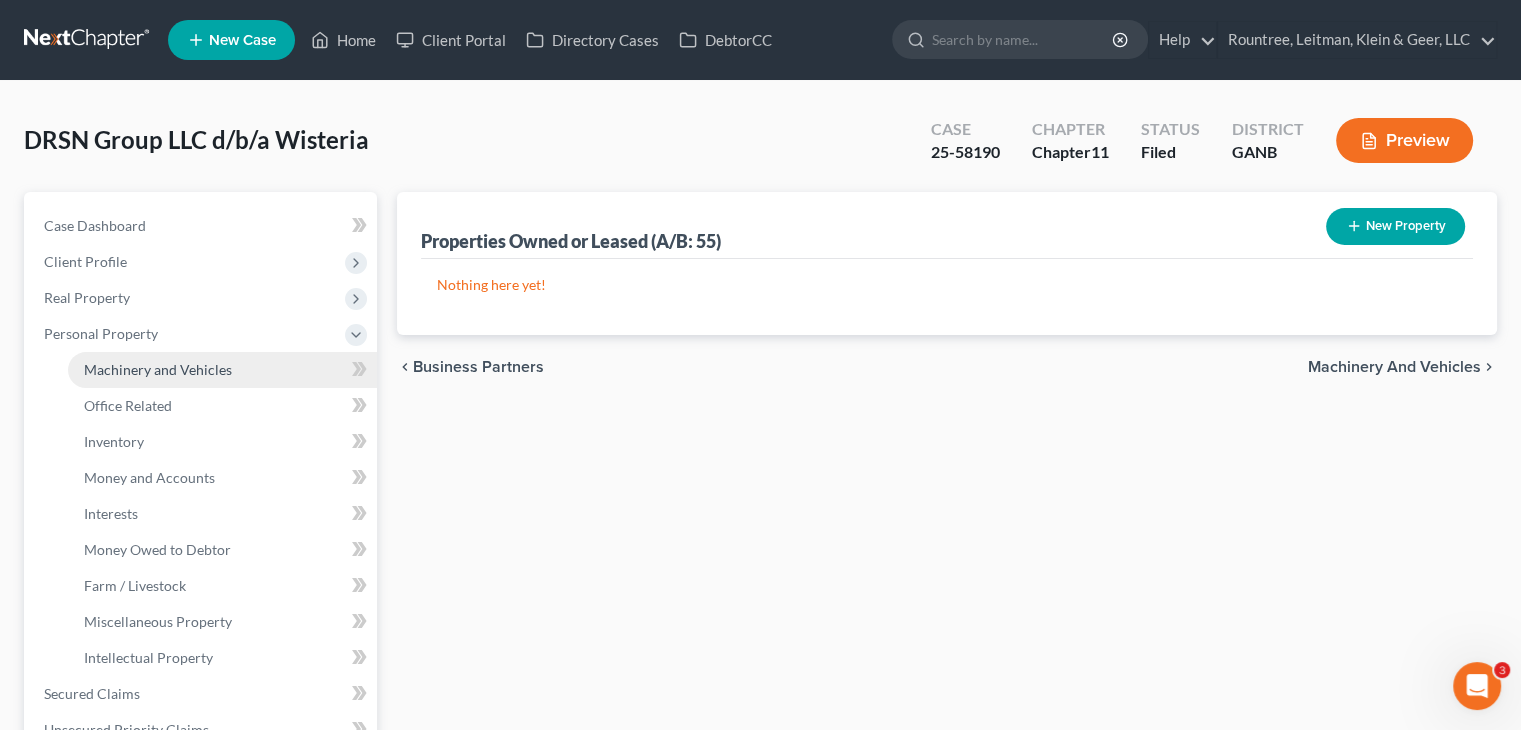 click on "Machinery and Vehicles" at bounding box center [222, 370] 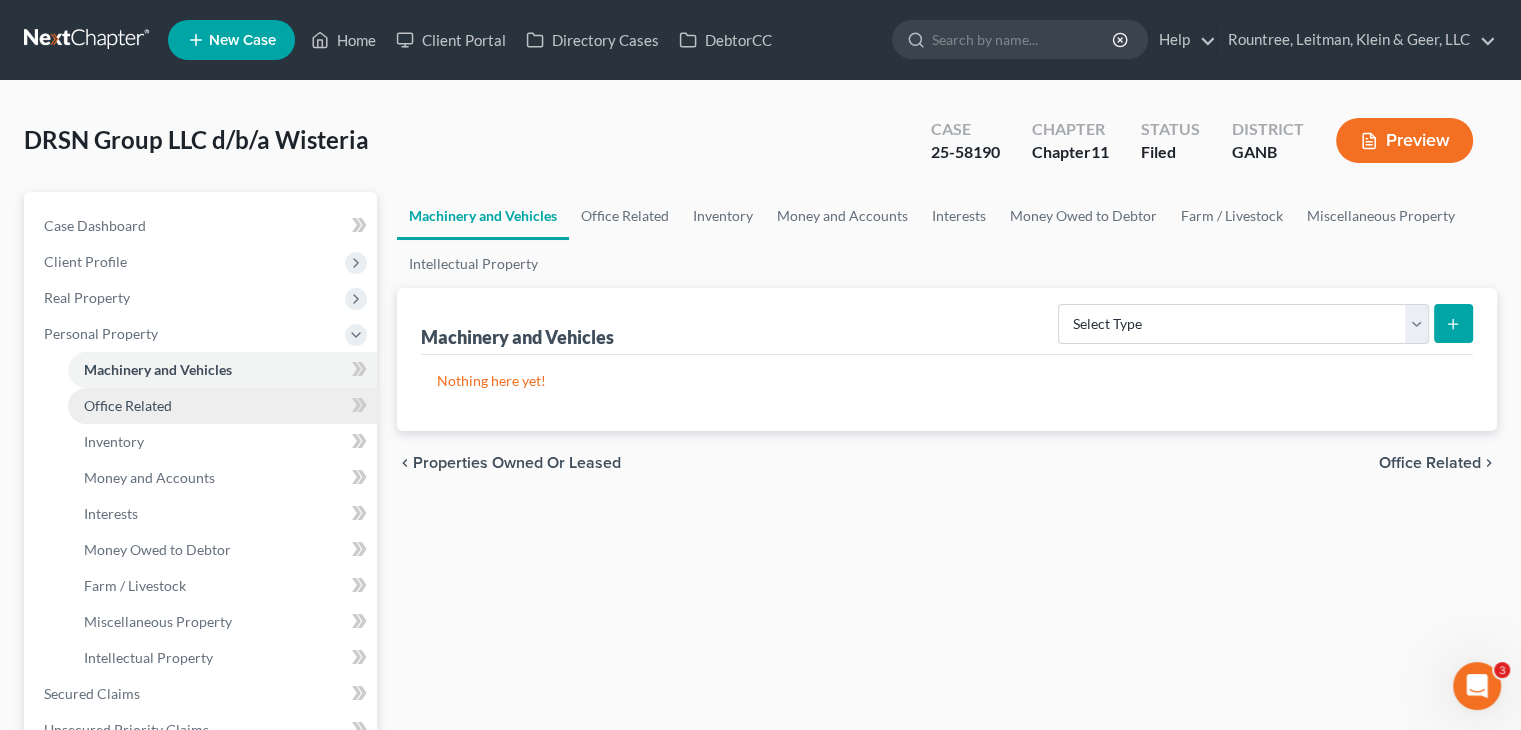 click on "Office Related" at bounding box center [128, 405] 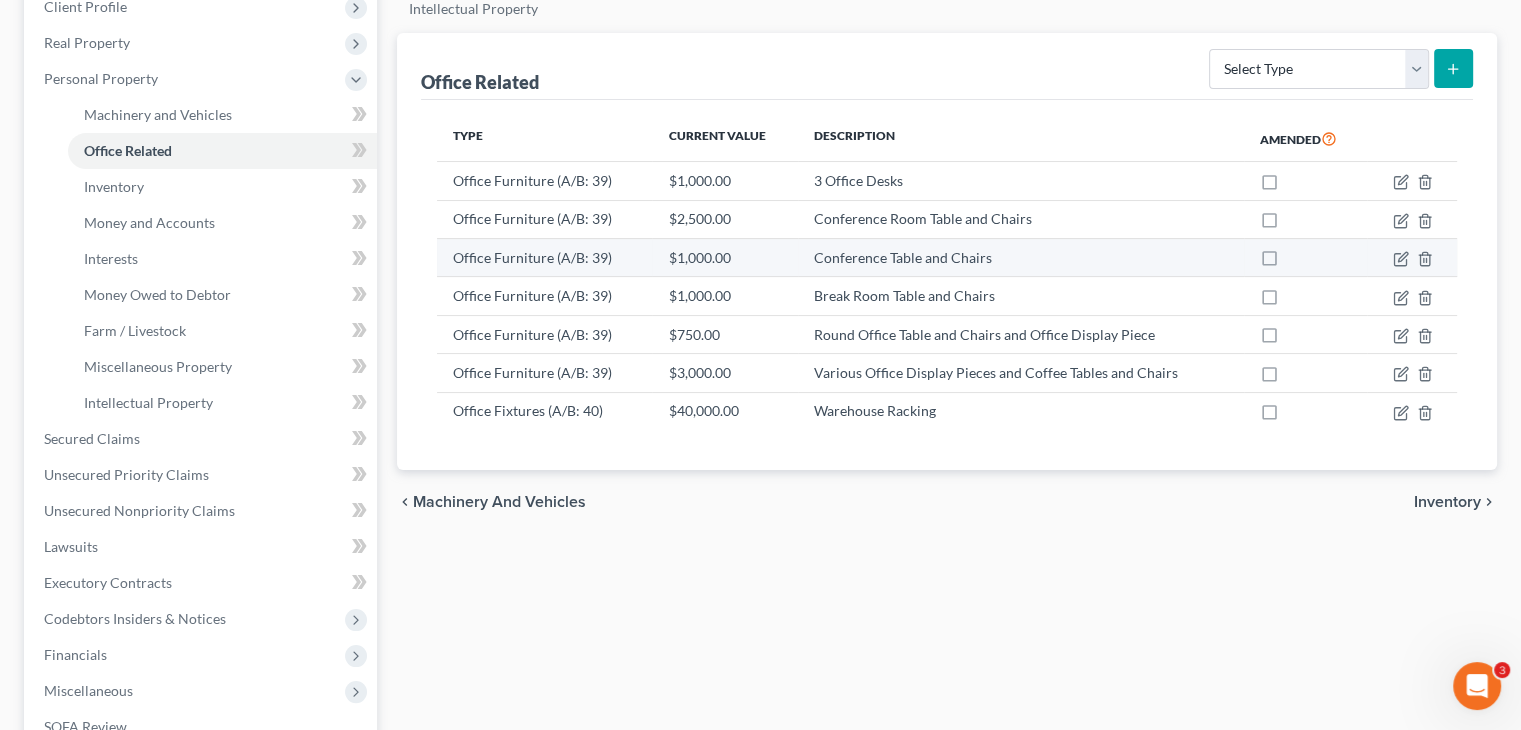 scroll, scrollTop: 300, scrollLeft: 0, axis: vertical 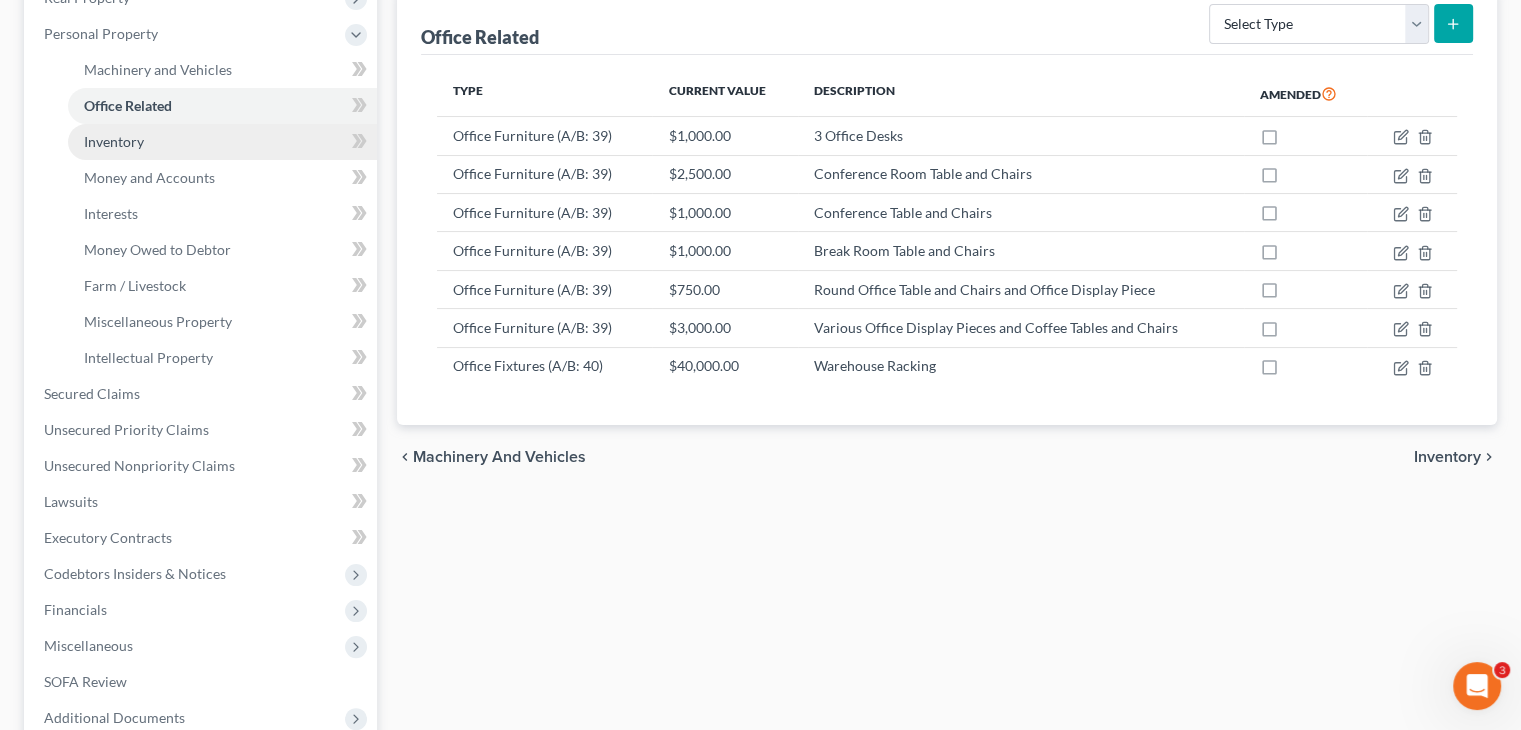 click on "Inventory" at bounding box center [114, 141] 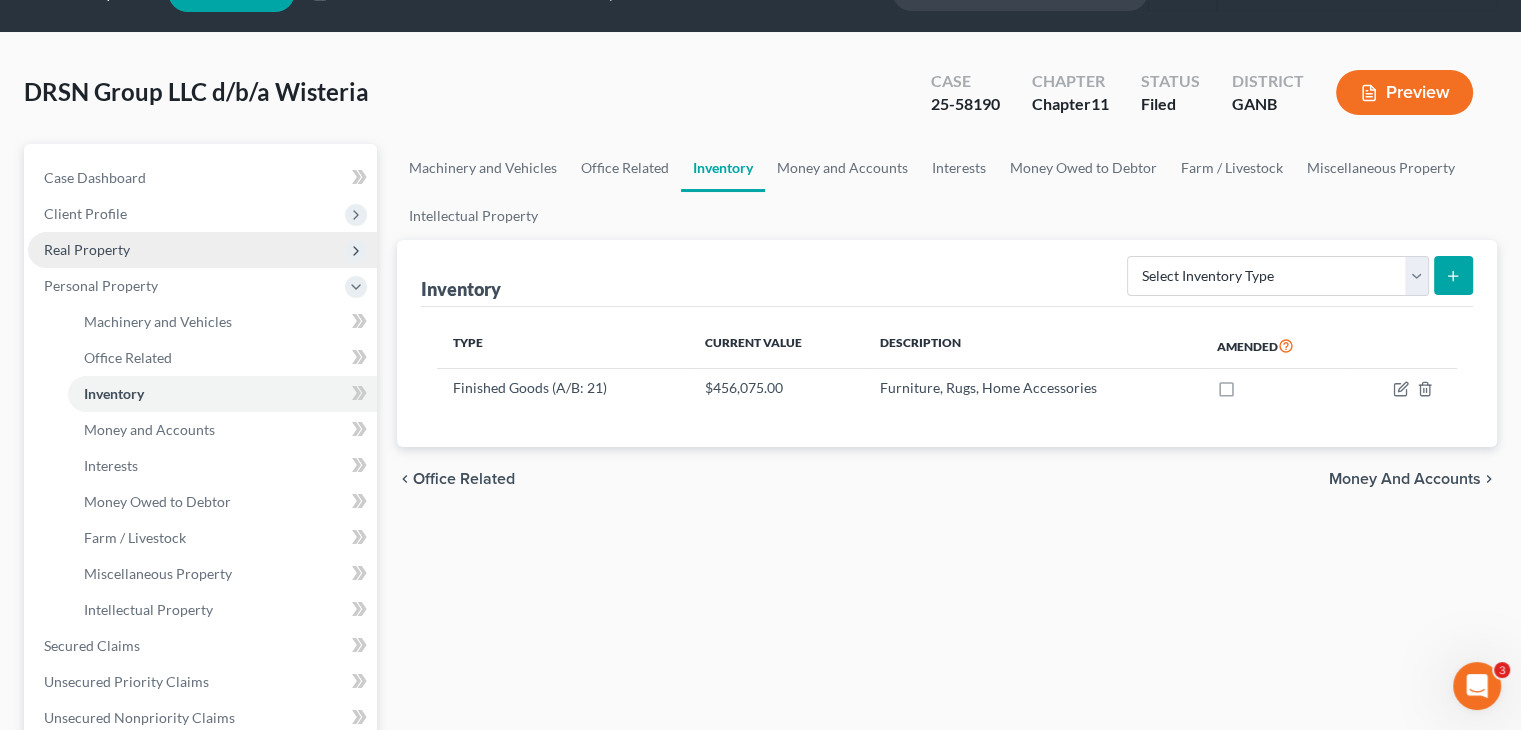 scroll, scrollTop: 0, scrollLeft: 0, axis: both 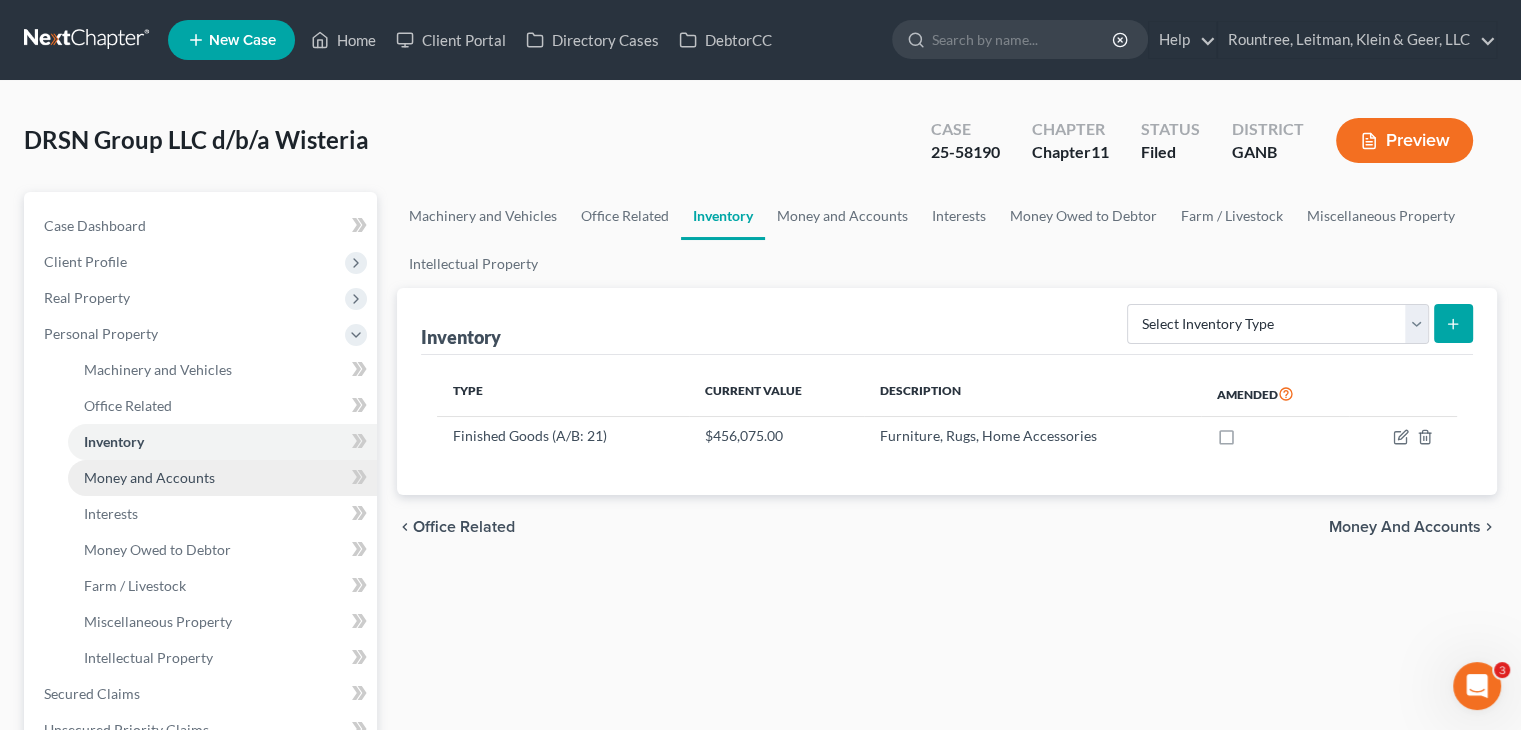 click on "Money and Accounts" at bounding box center (149, 477) 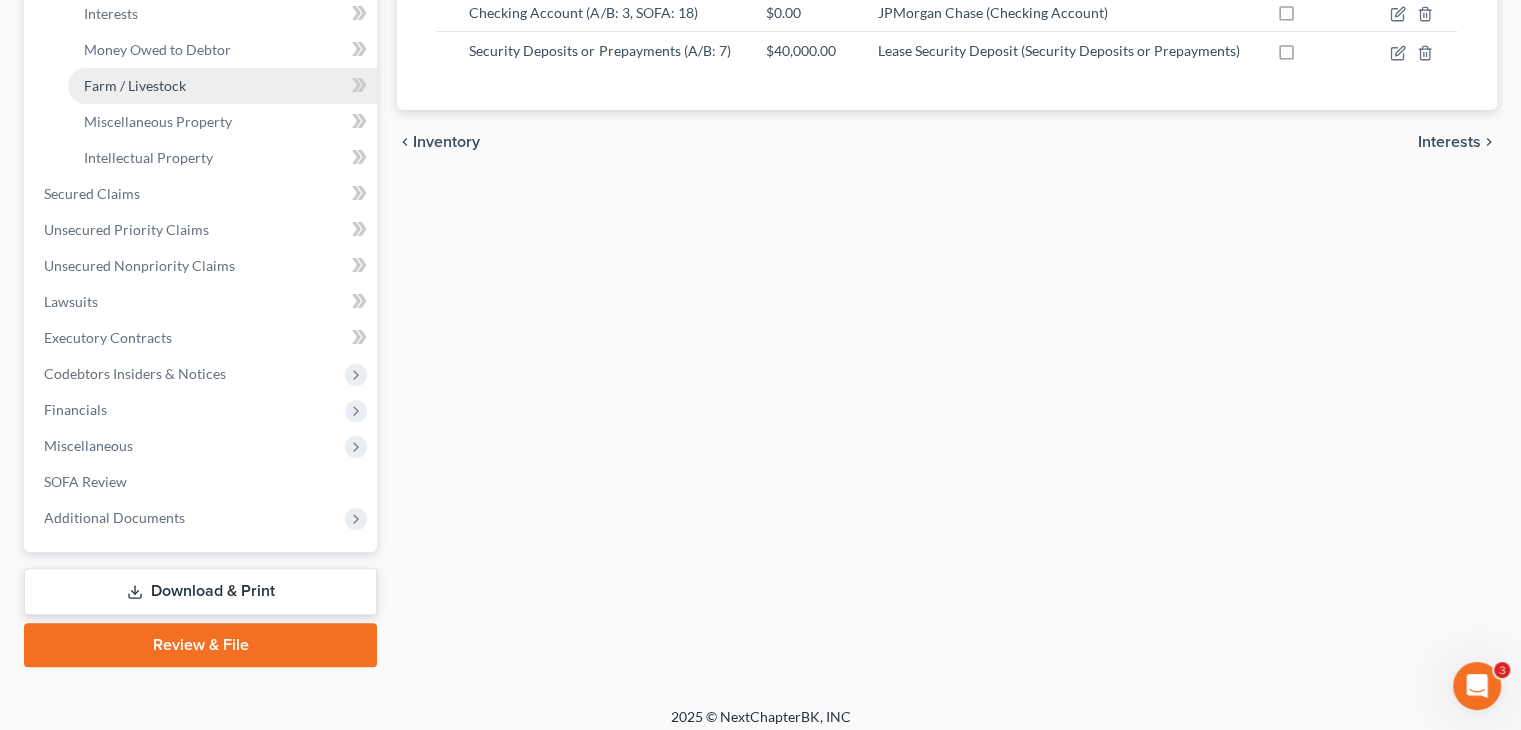 scroll, scrollTop: 300, scrollLeft: 0, axis: vertical 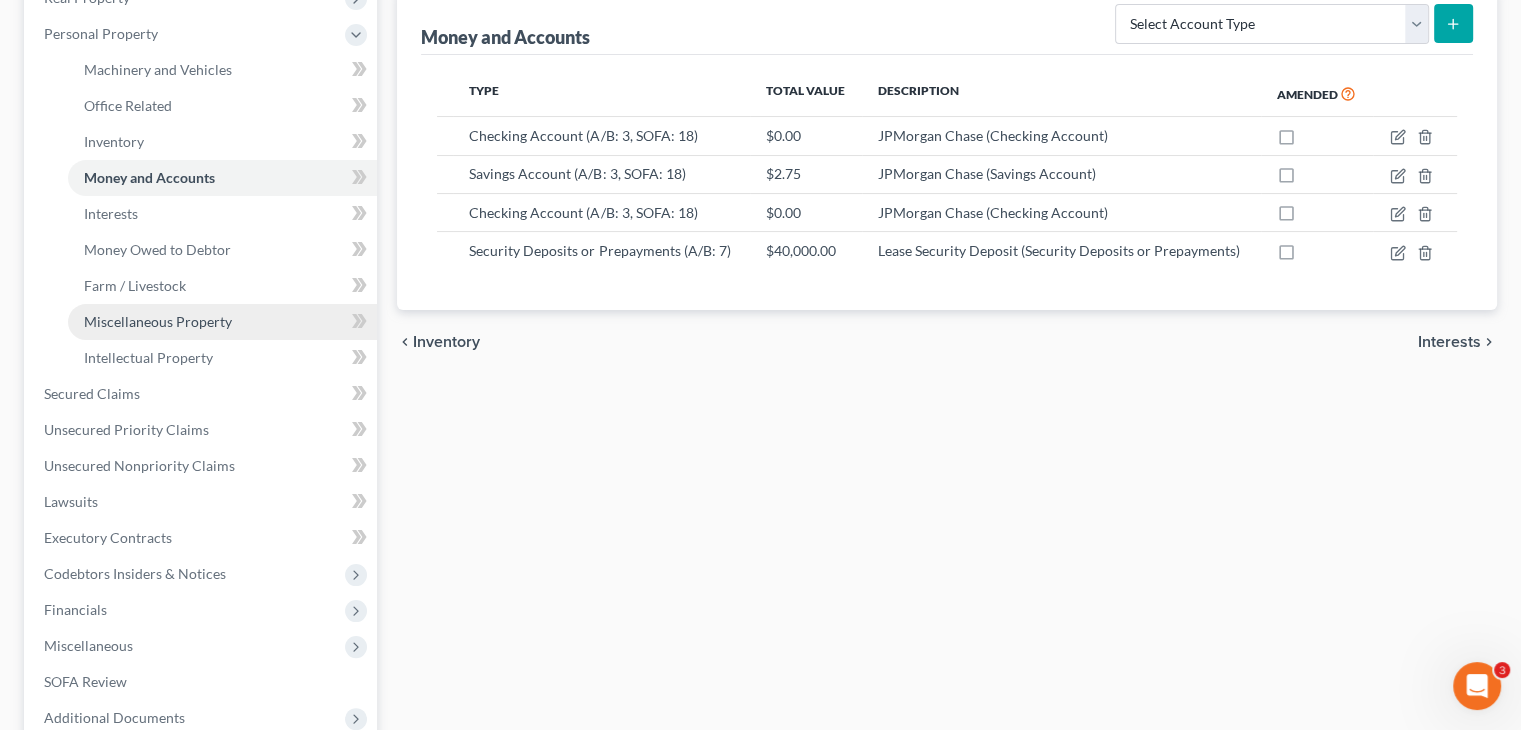 click on "Miscellaneous Property" at bounding box center [158, 321] 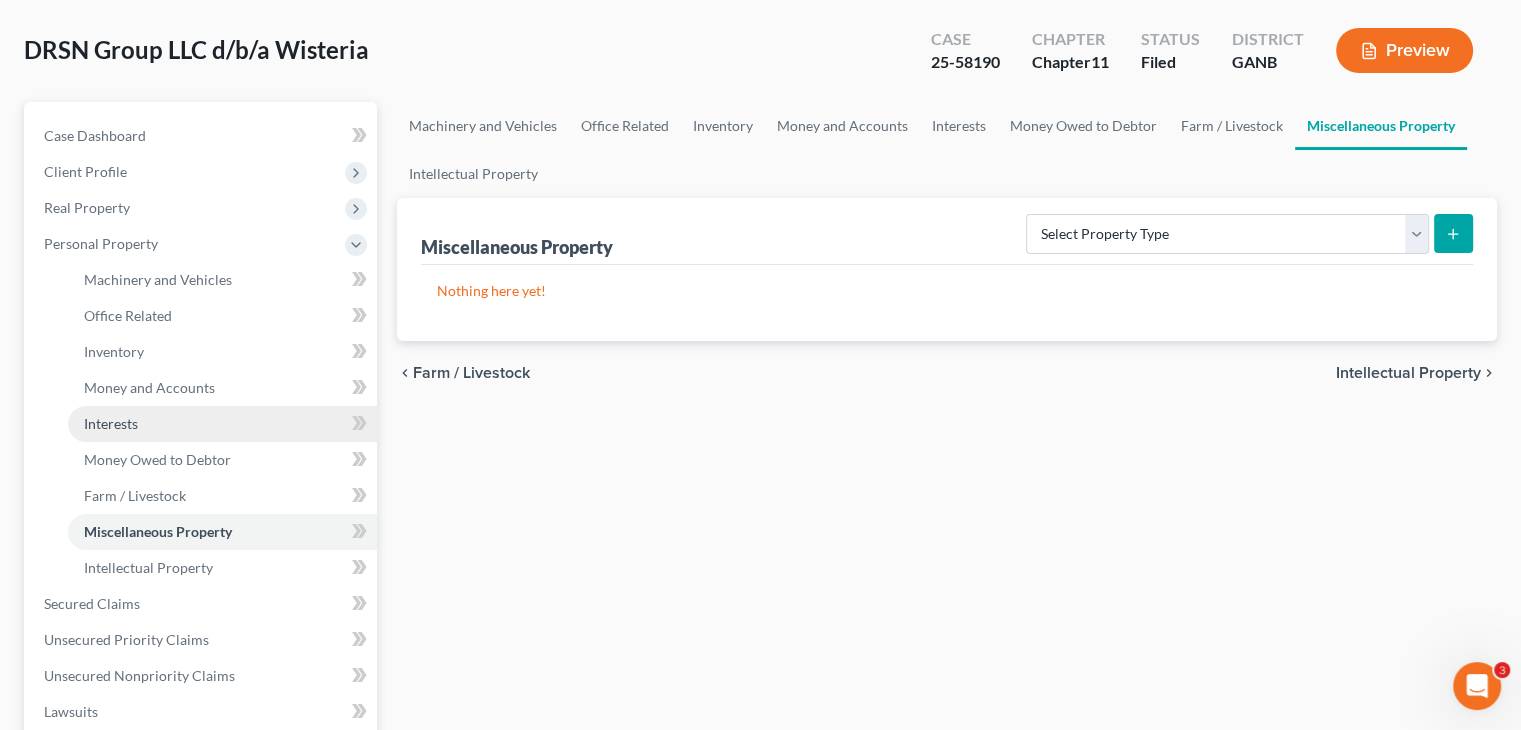 scroll, scrollTop: 0, scrollLeft: 0, axis: both 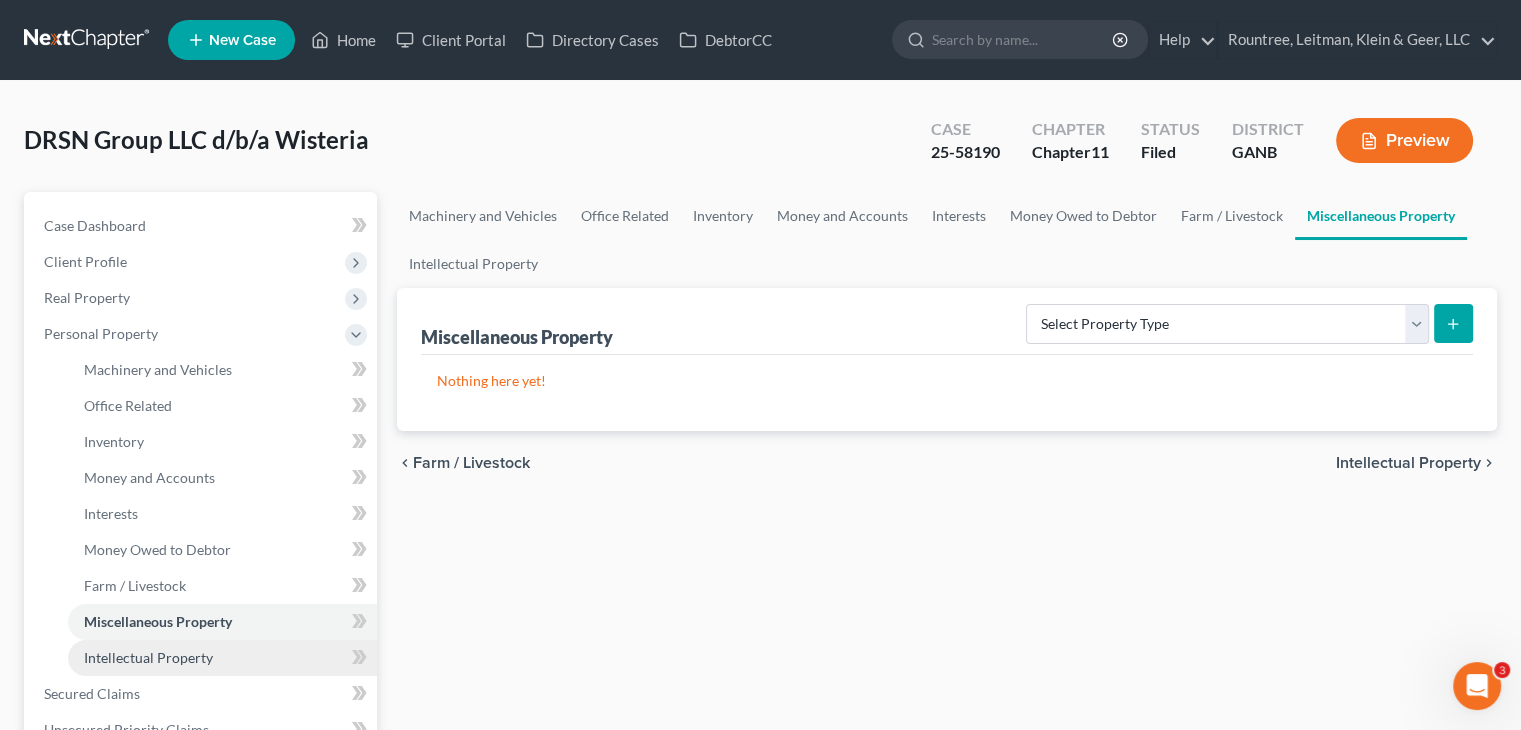 click on "Intellectual Property" at bounding box center (148, 657) 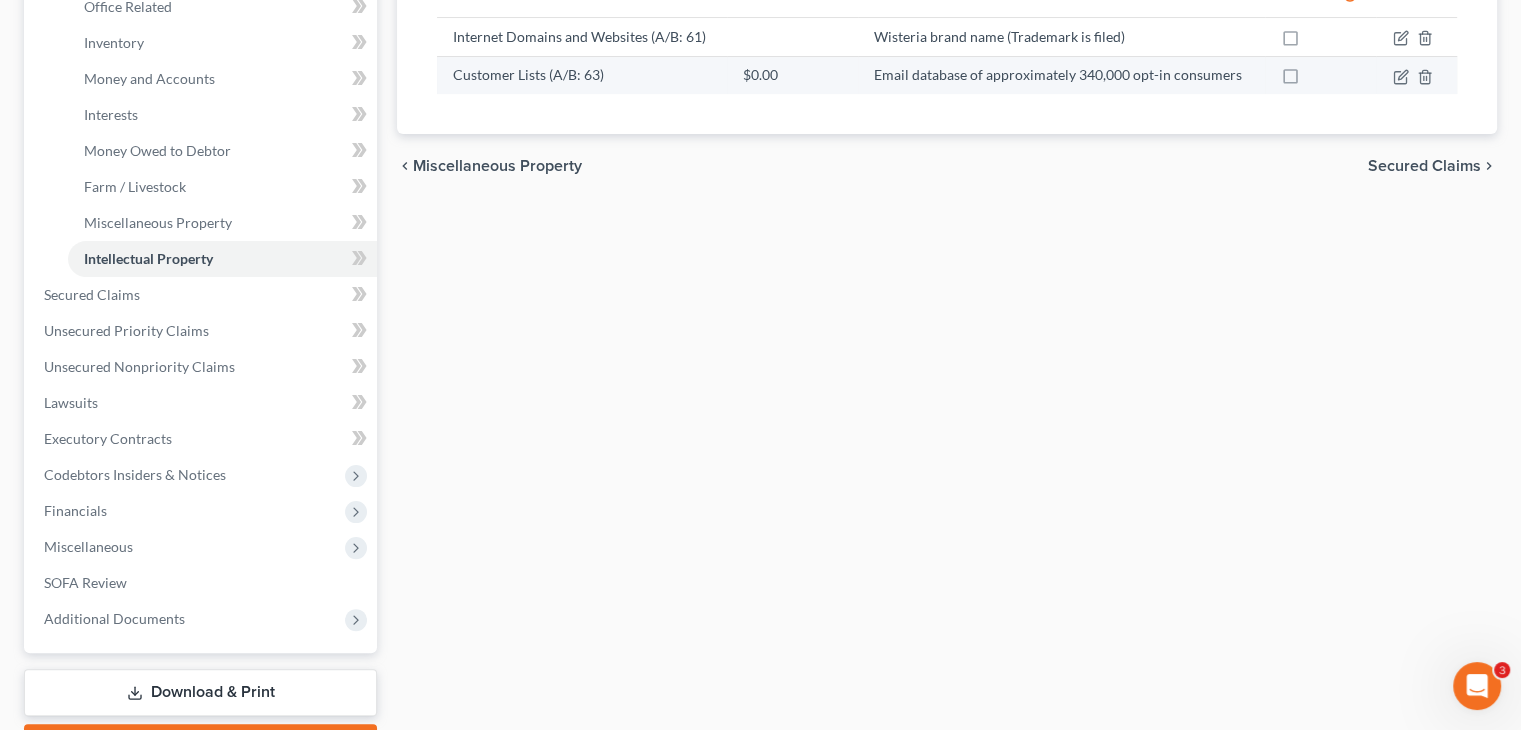 scroll, scrollTop: 400, scrollLeft: 0, axis: vertical 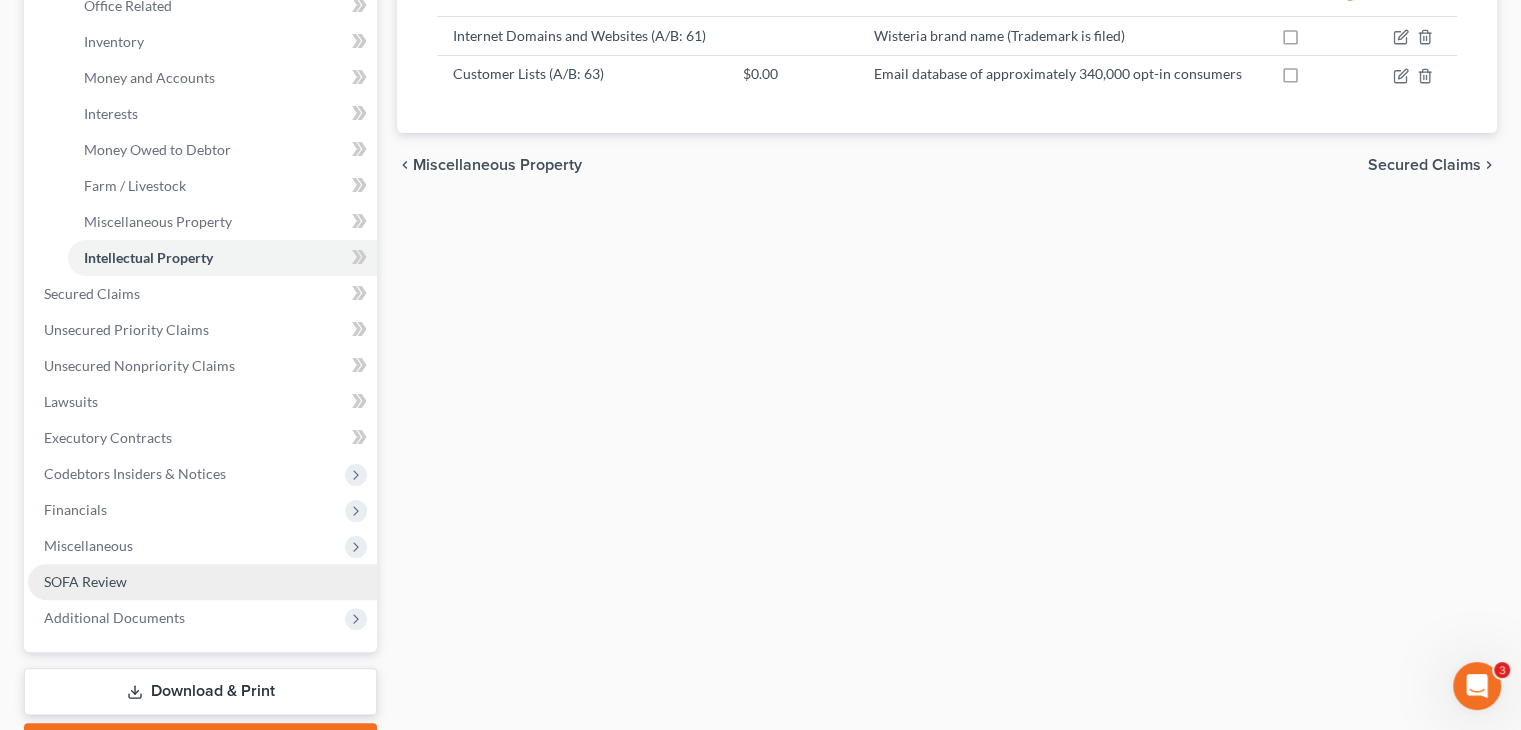 click on "SOFA Review" at bounding box center [202, 582] 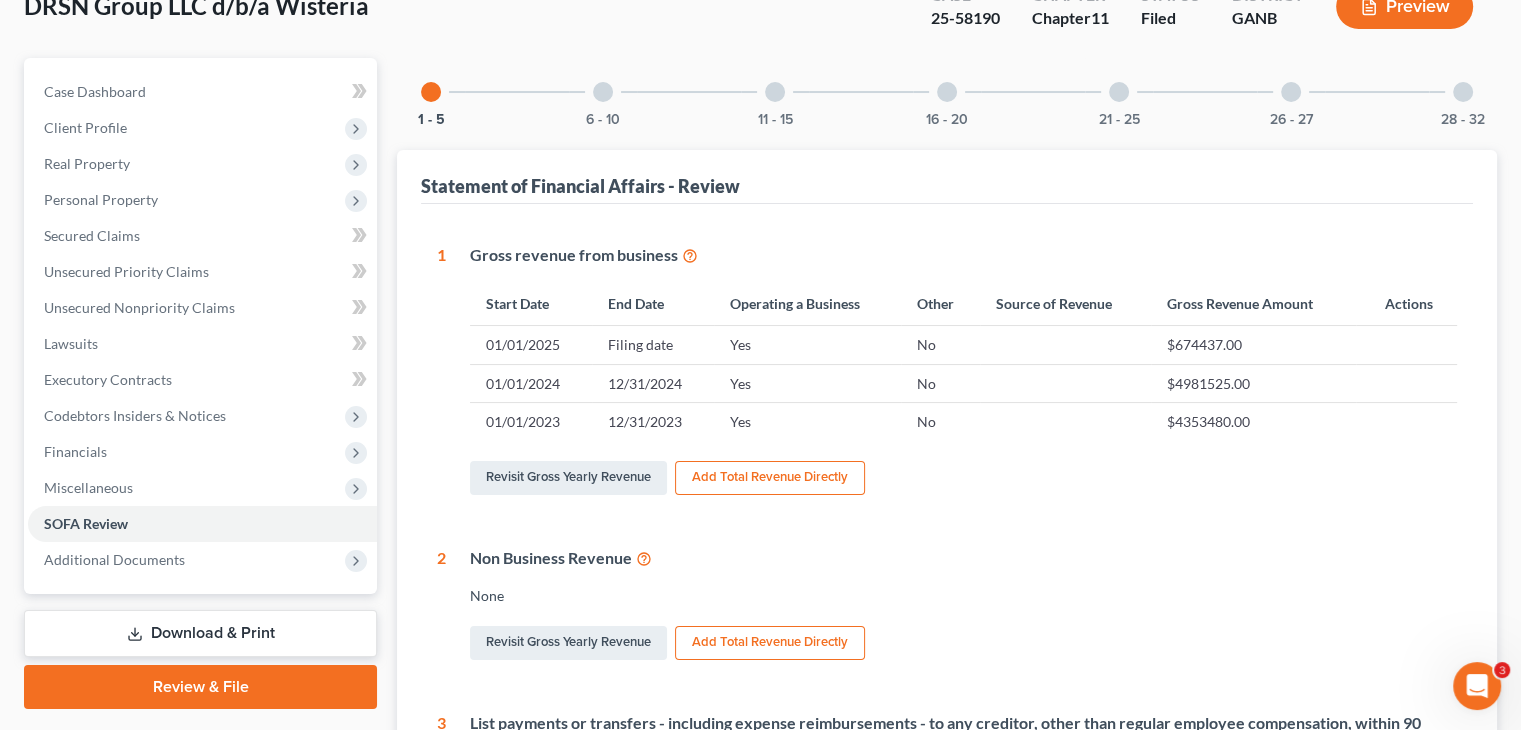 scroll, scrollTop: 100, scrollLeft: 0, axis: vertical 